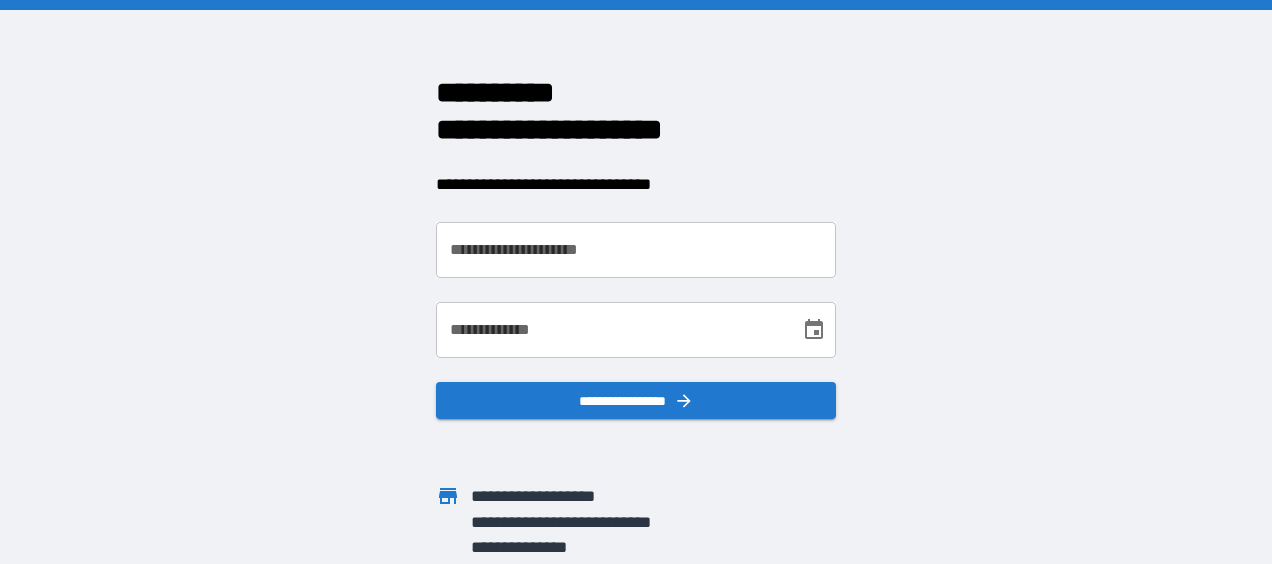 scroll, scrollTop: 0, scrollLeft: 0, axis: both 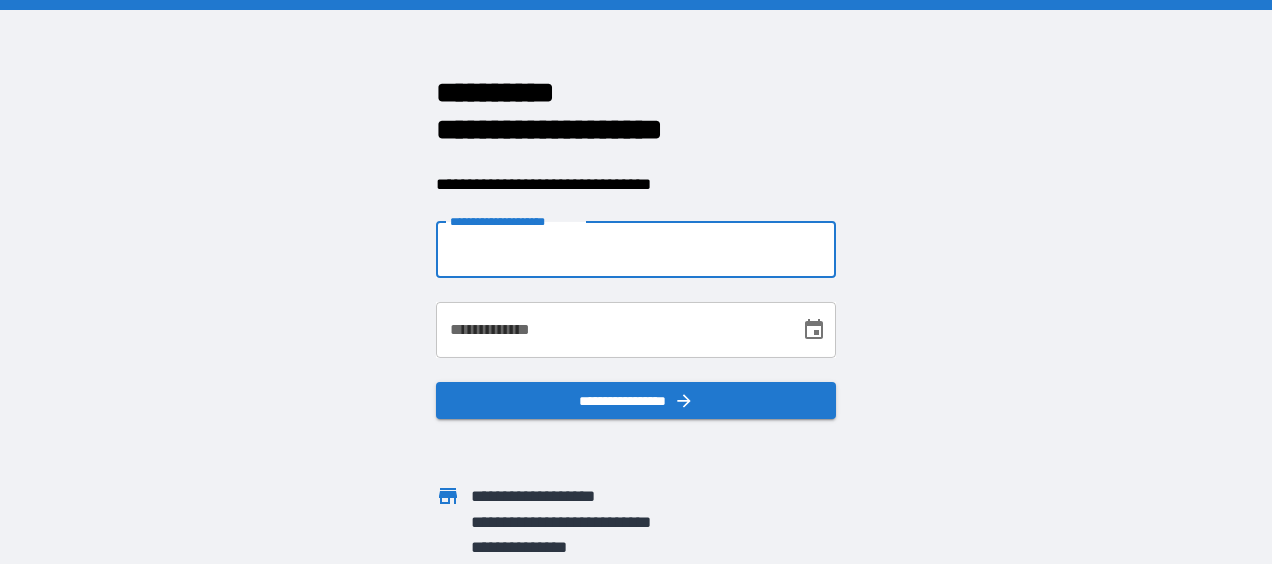 type on "**********" 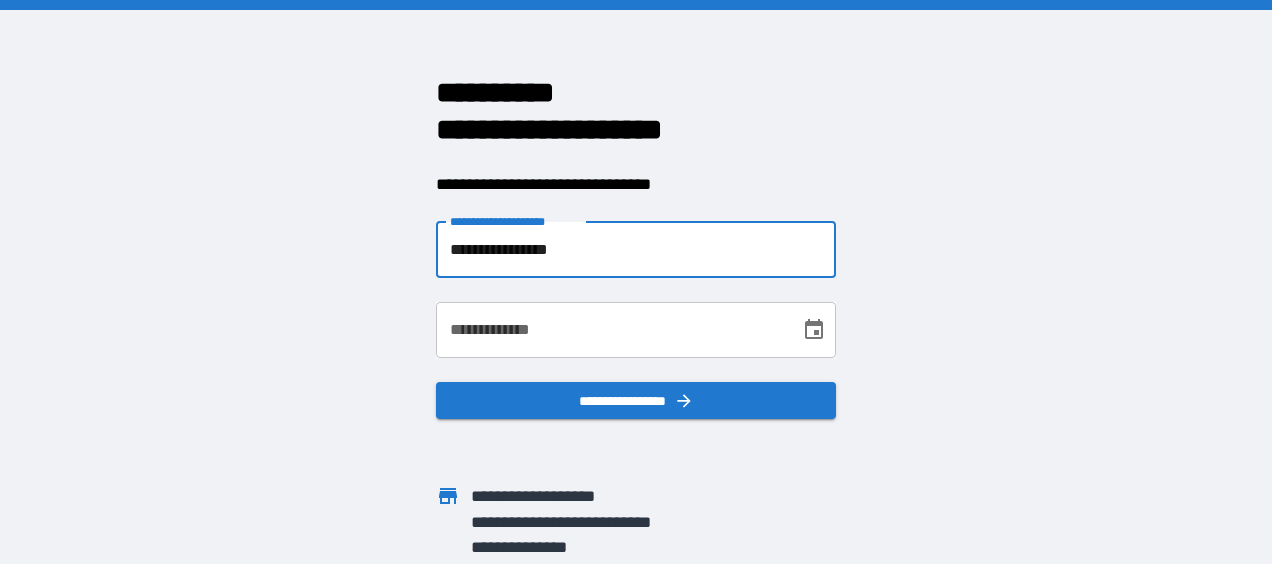 type on "**********" 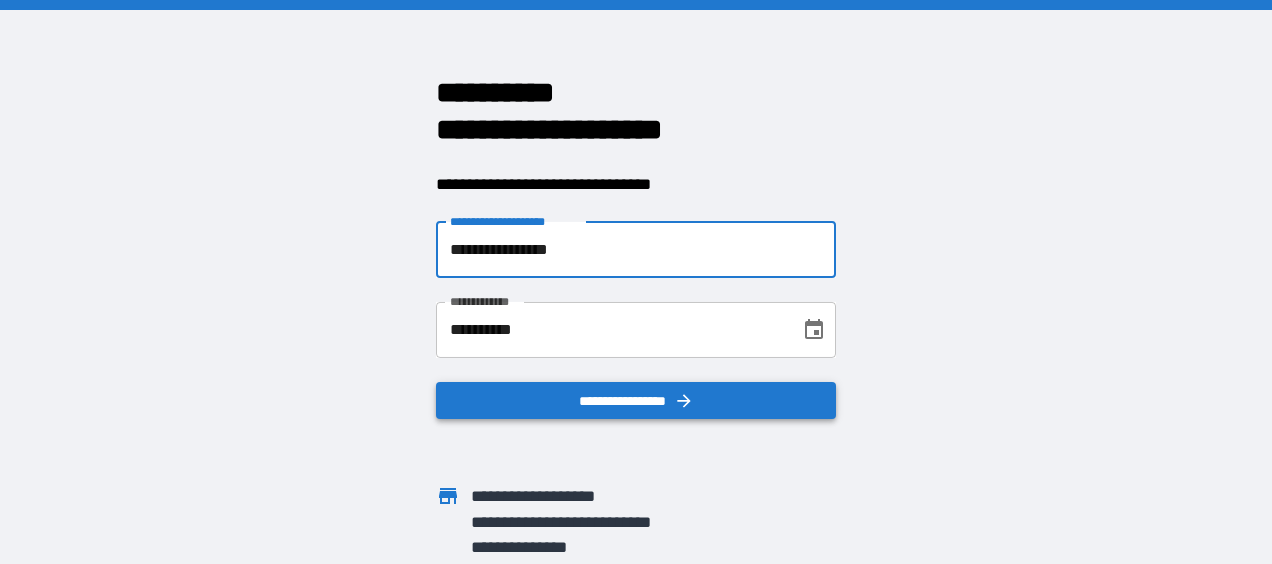 click on "**********" at bounding box center [636, 401] 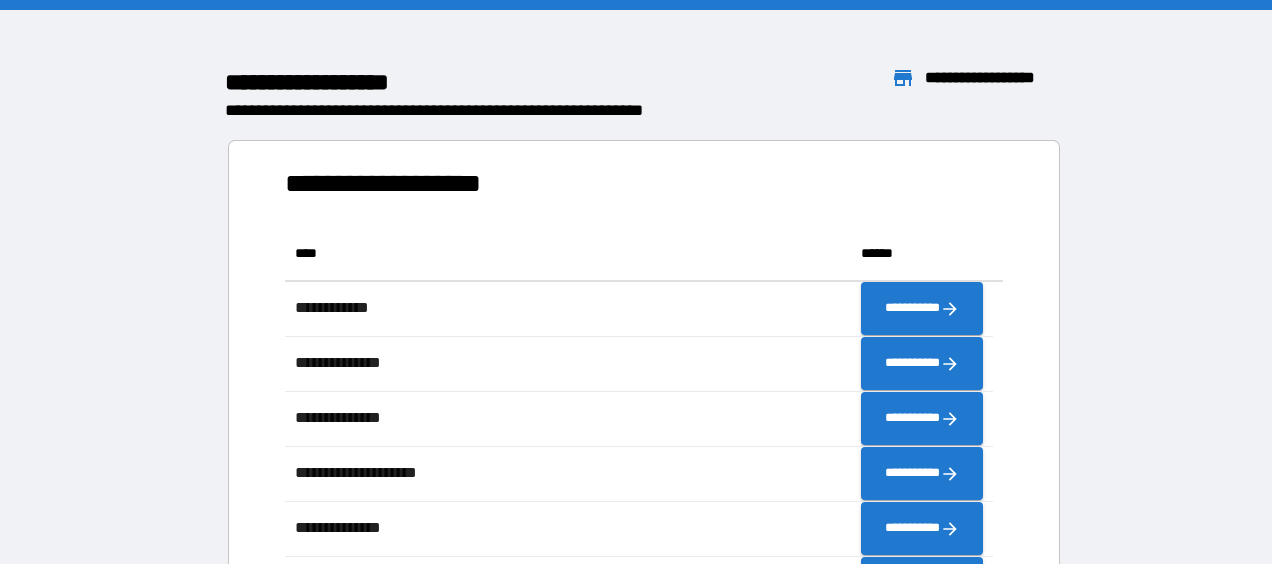 scroll, scrollTop: 16, scrollLeft: 16, axis: both 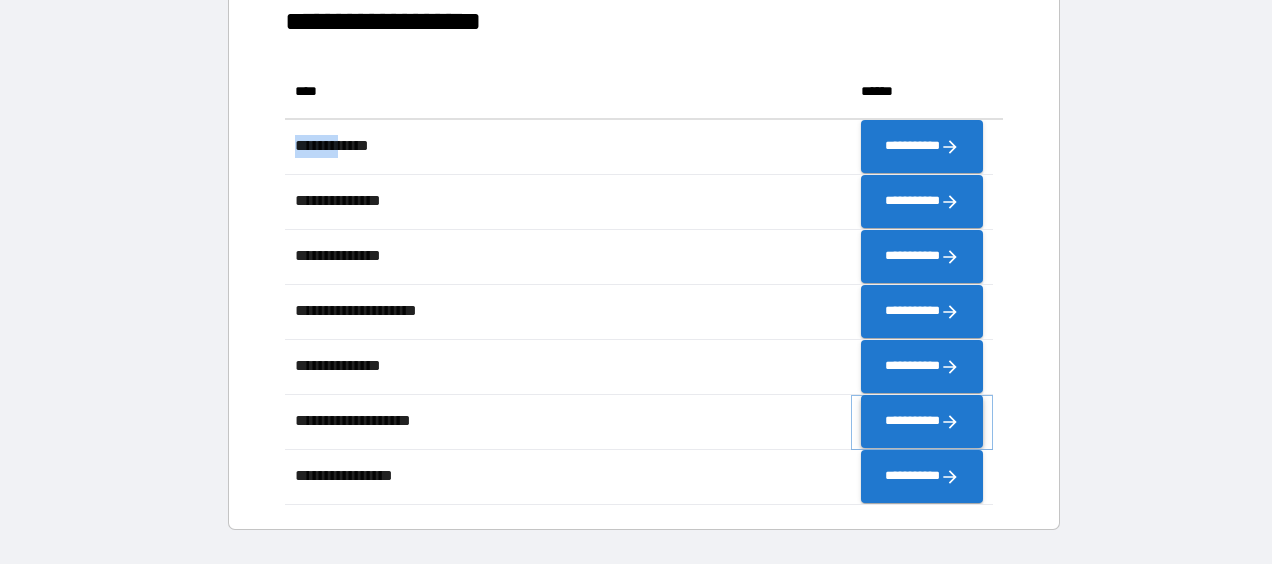 click on "**********" at bounding box center [922, 422] 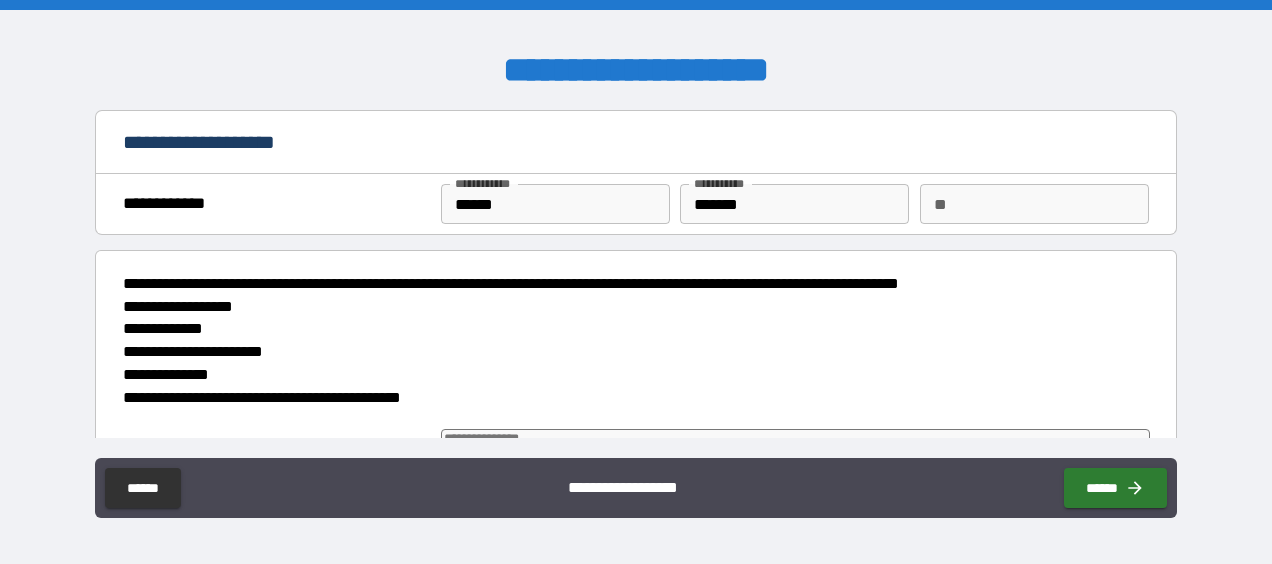 type on "*" 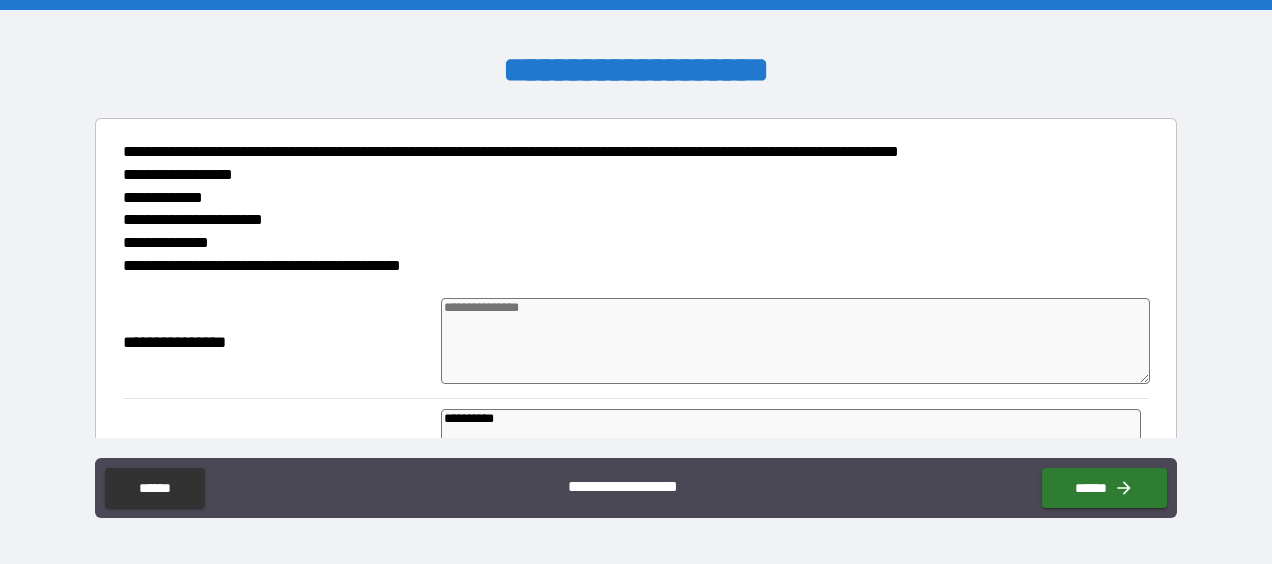 scroll, scrollTop: 134, scrollLeft: 0, axis: vertical 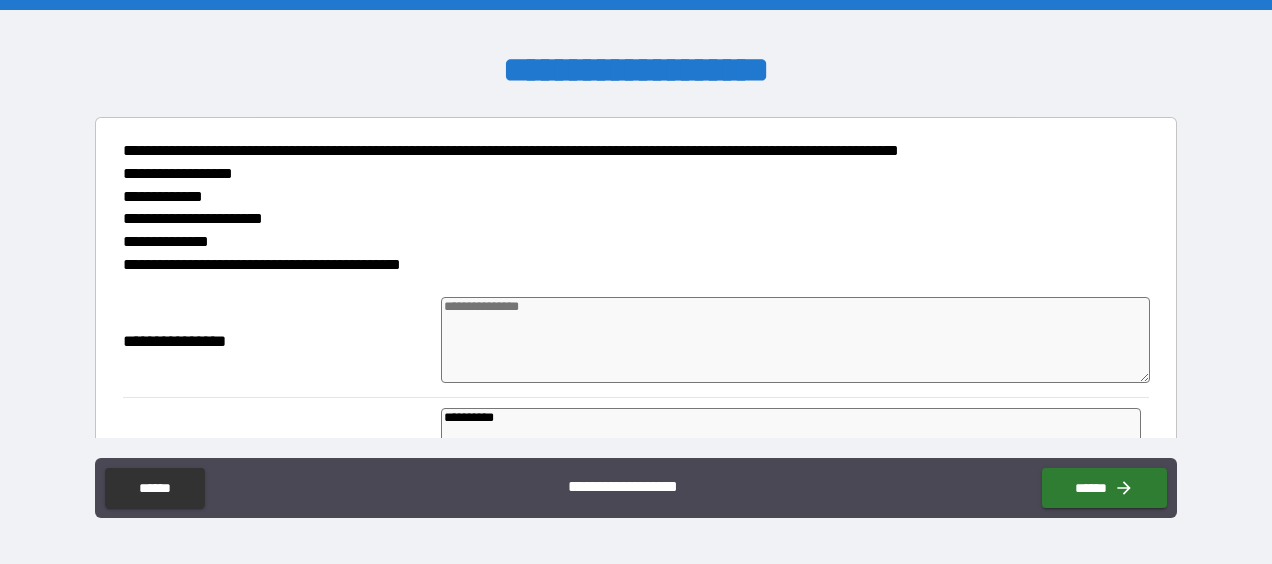 click at bounding box center [795, 340] 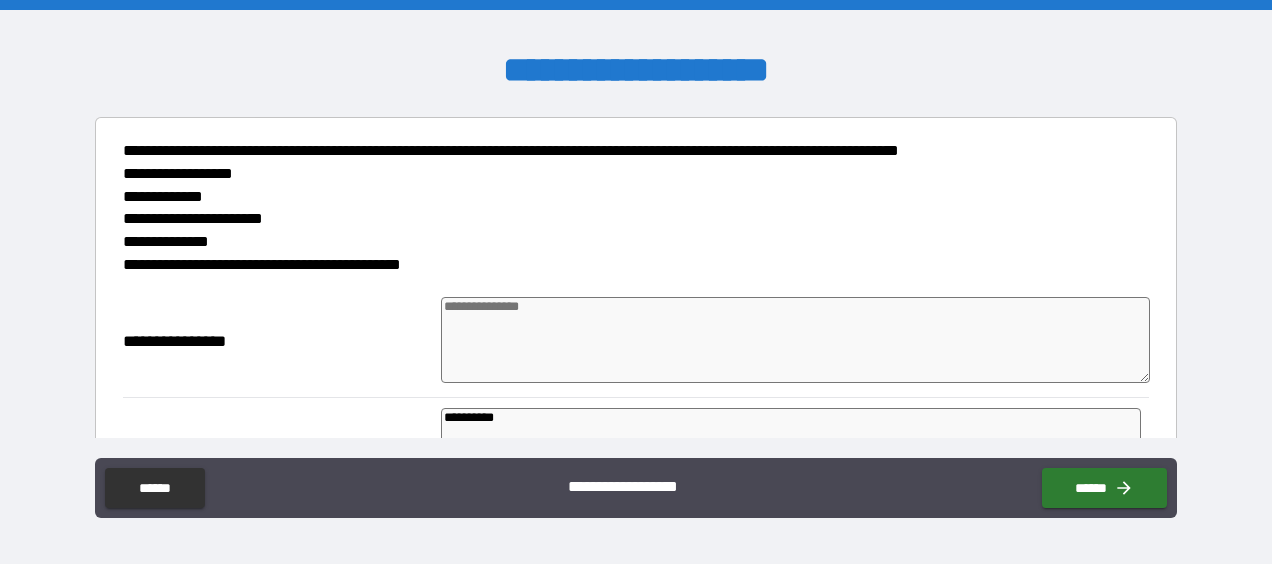type on "*" 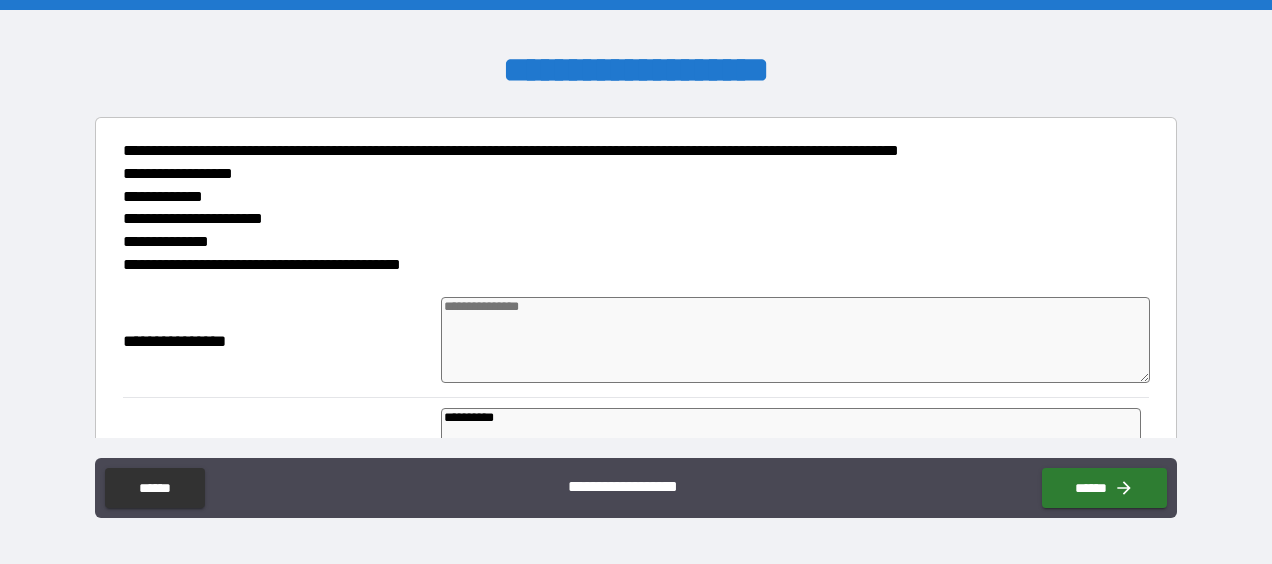 type on "*" 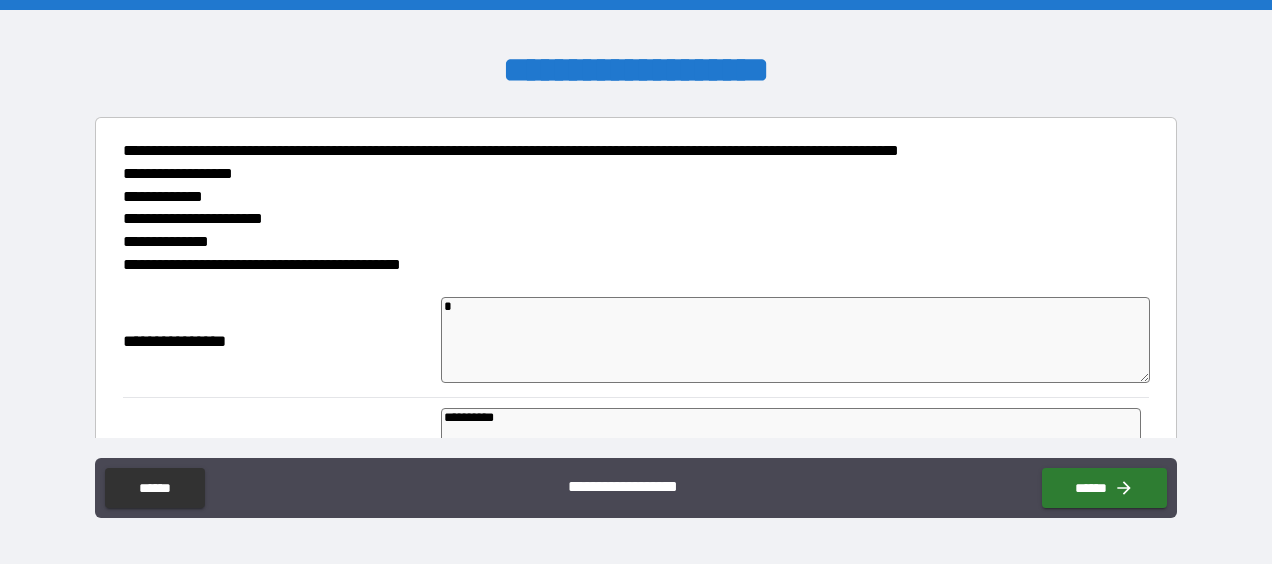 type on "*" 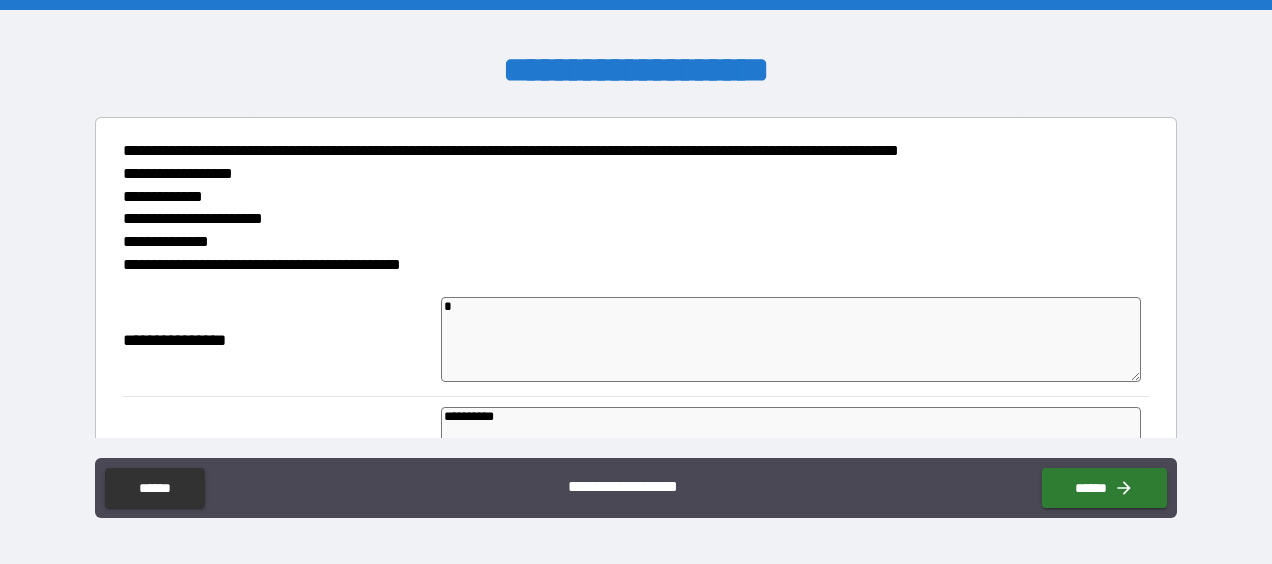 type on "**" 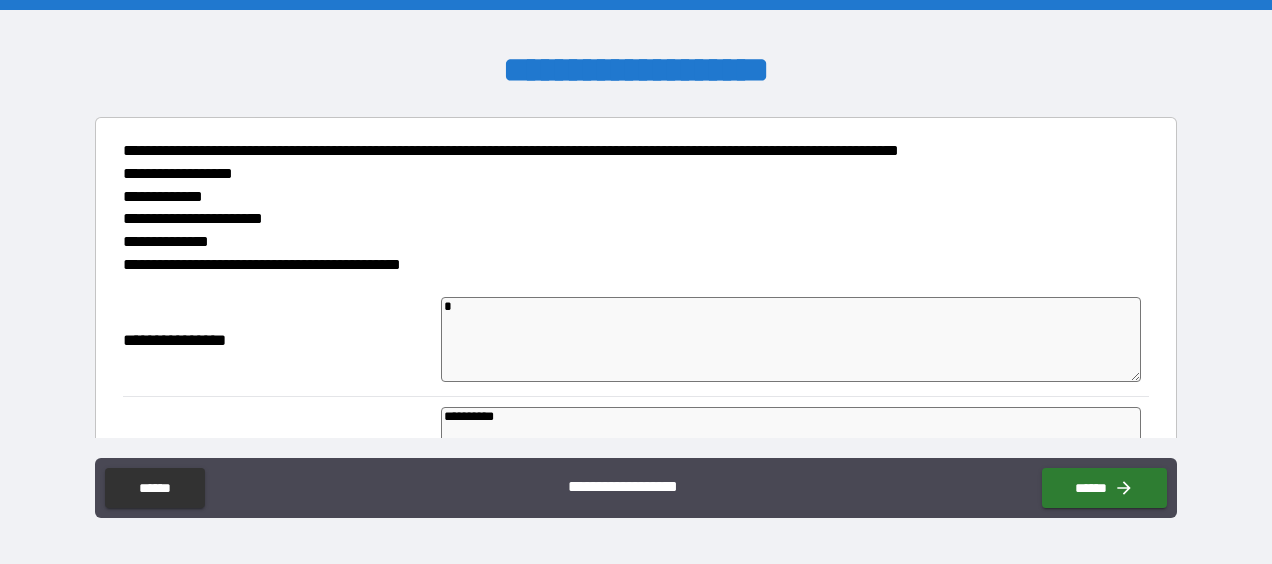 type on "*" 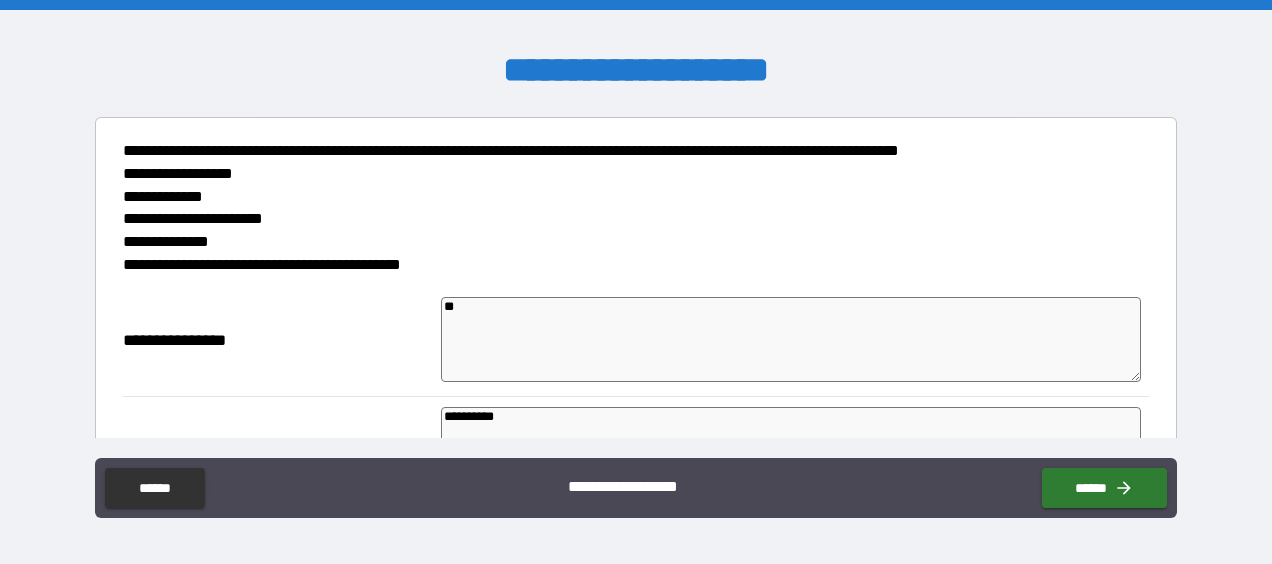 type on "*" 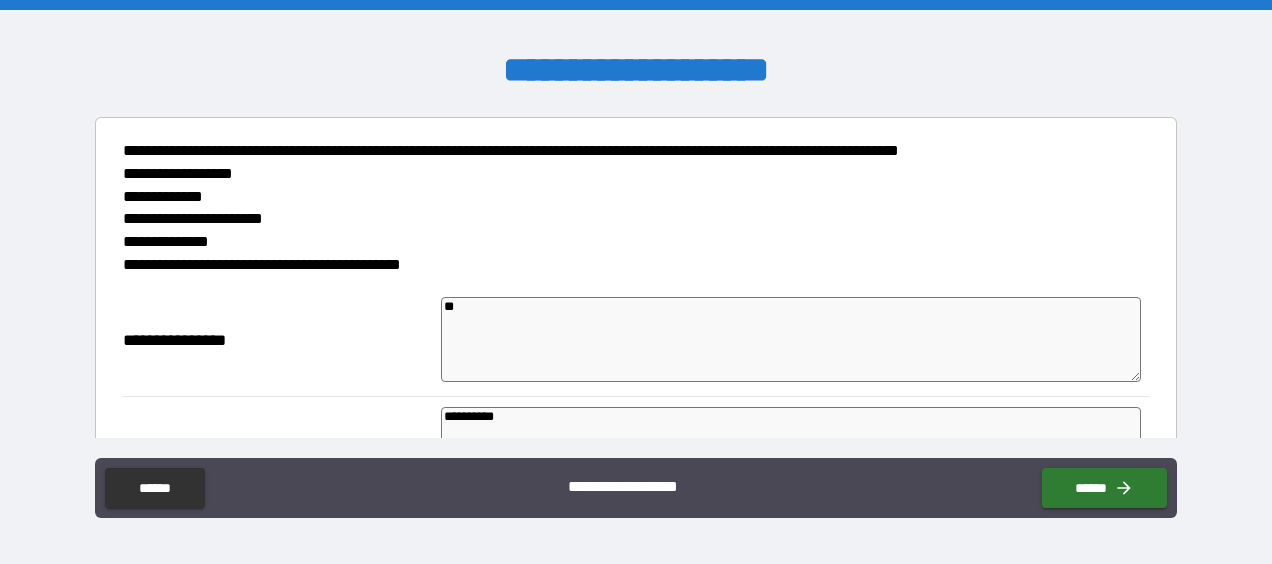 type on "*" 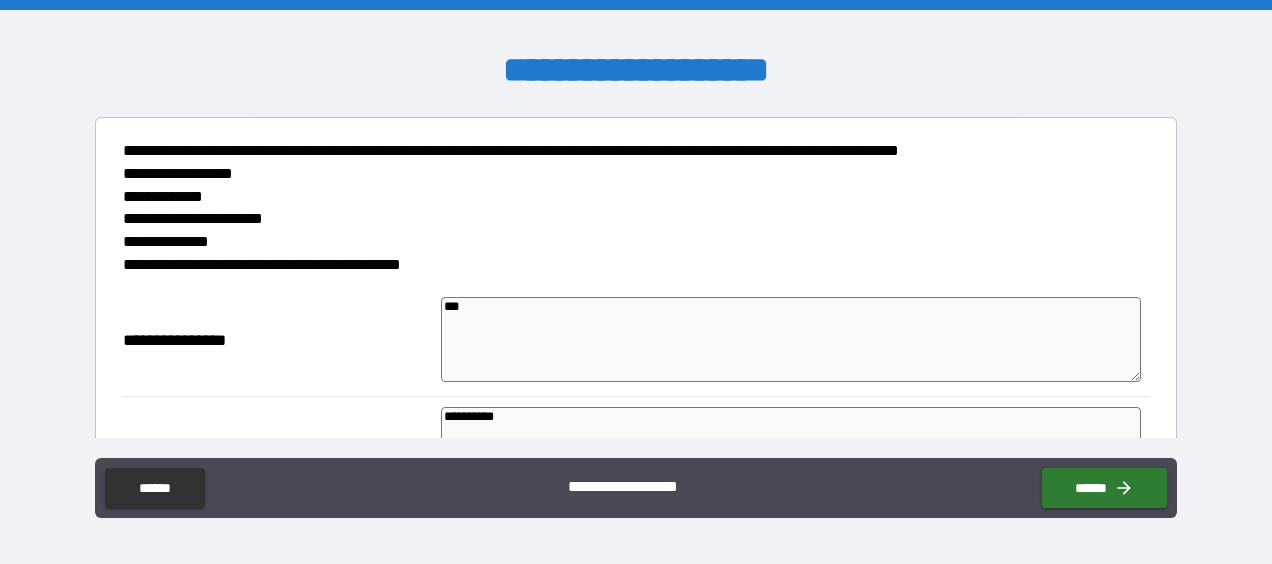 type on "****" 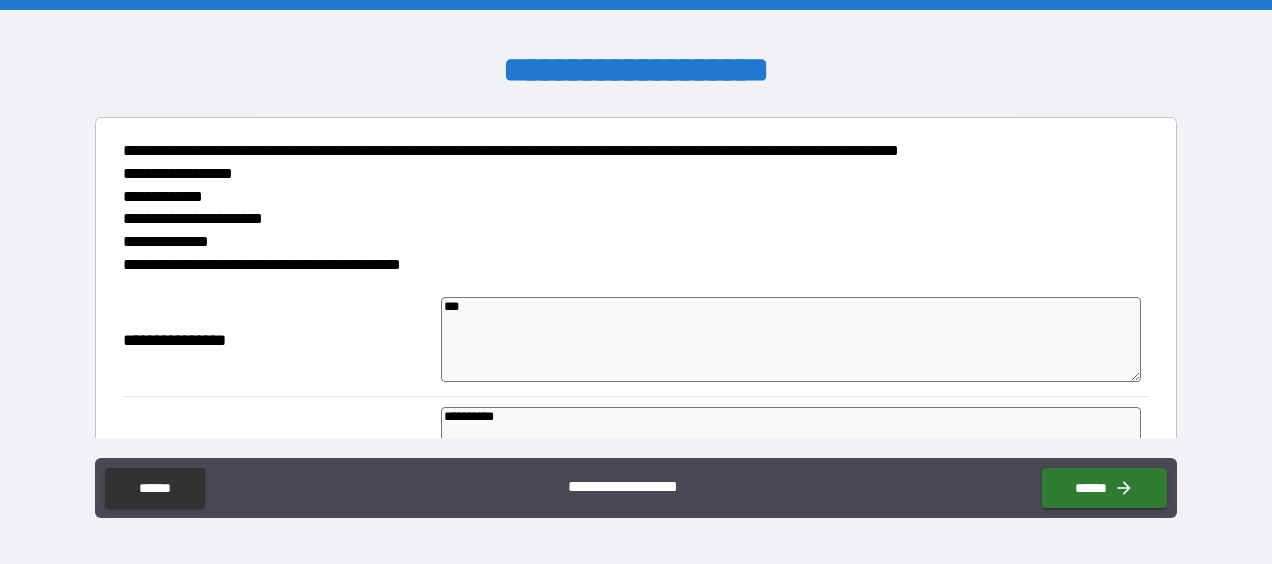 type on "*" 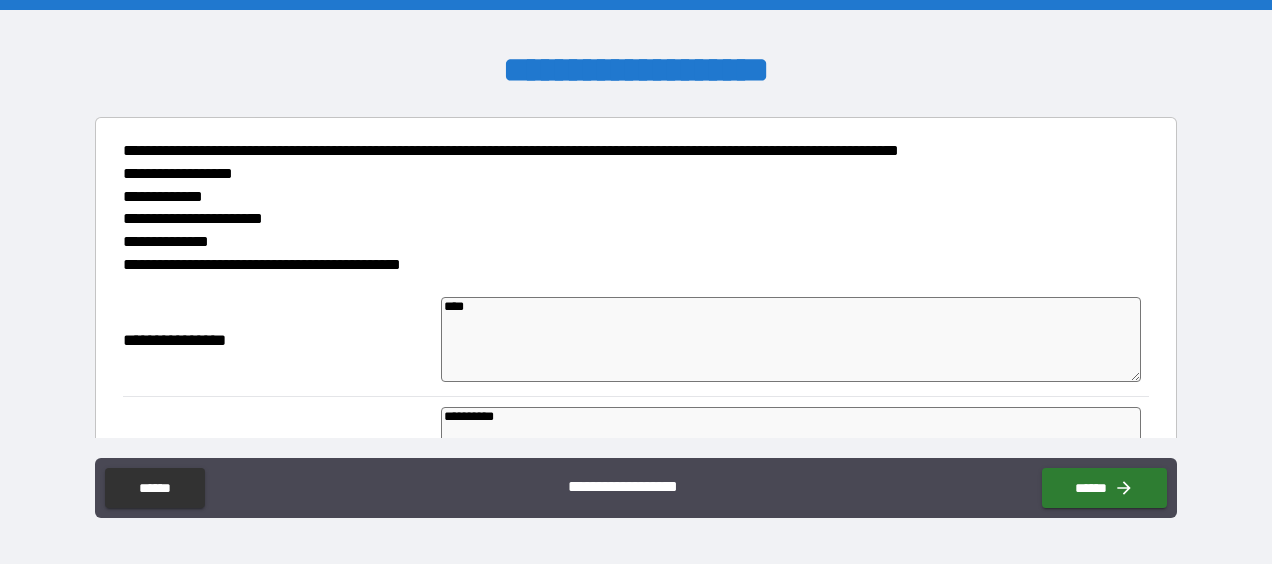 type on "*" 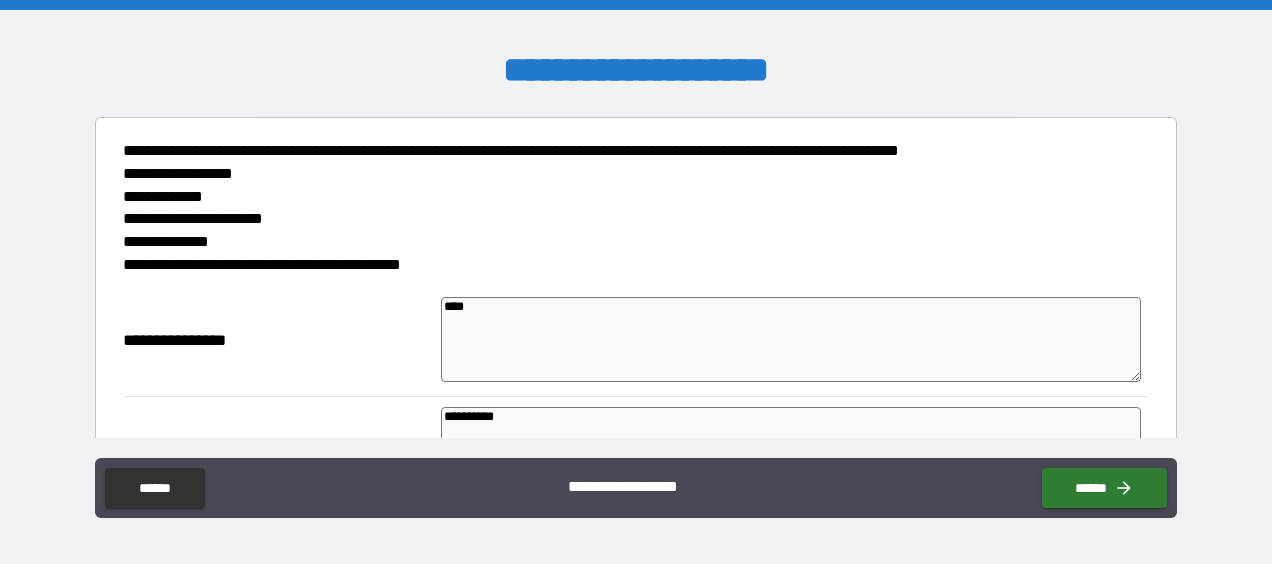 type on "*****" 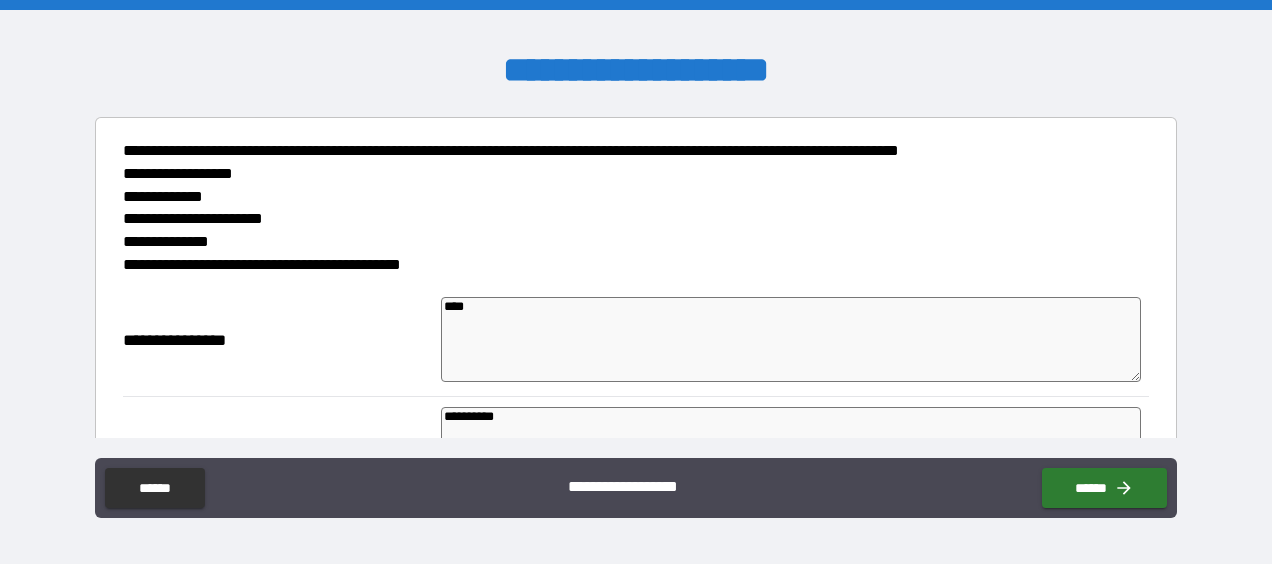type on "*" 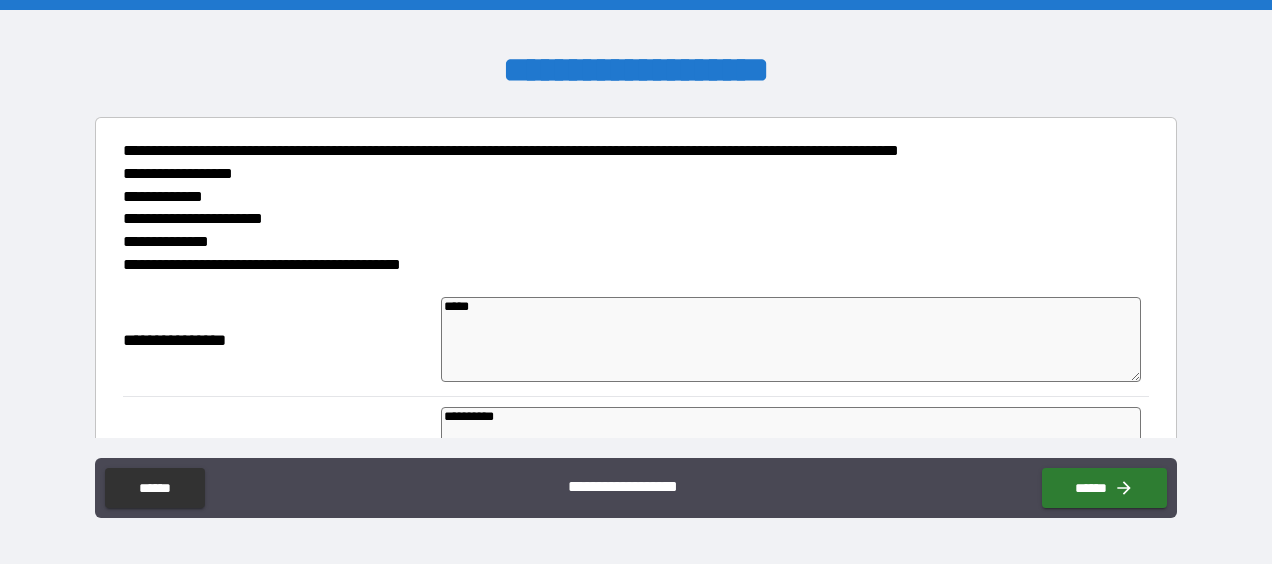type on "*" 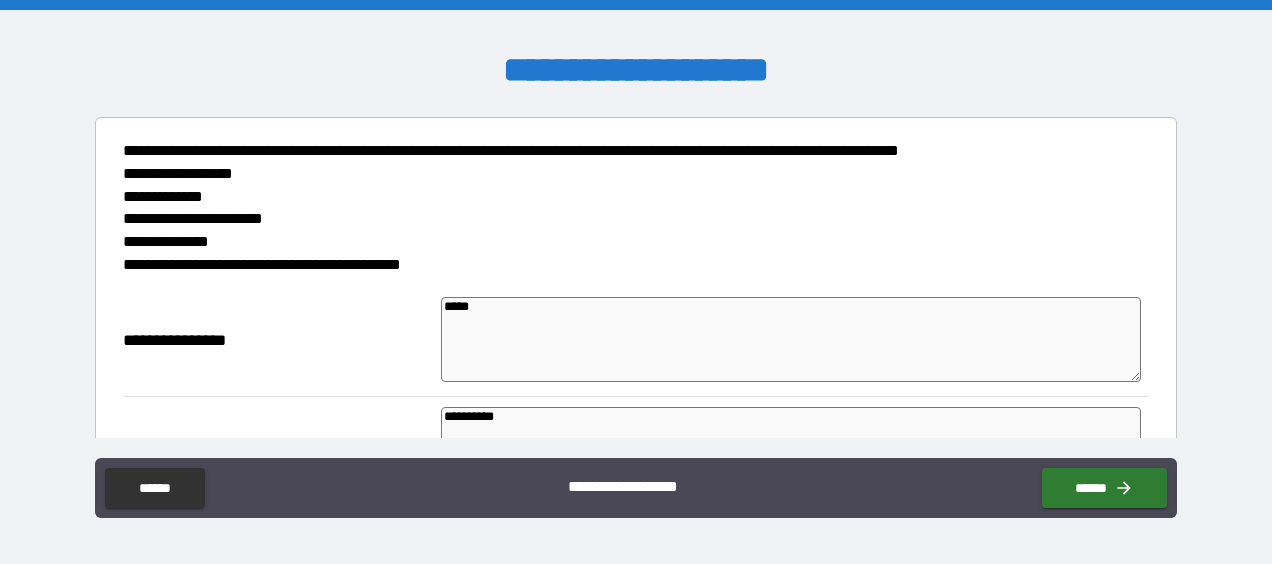 type on "*" 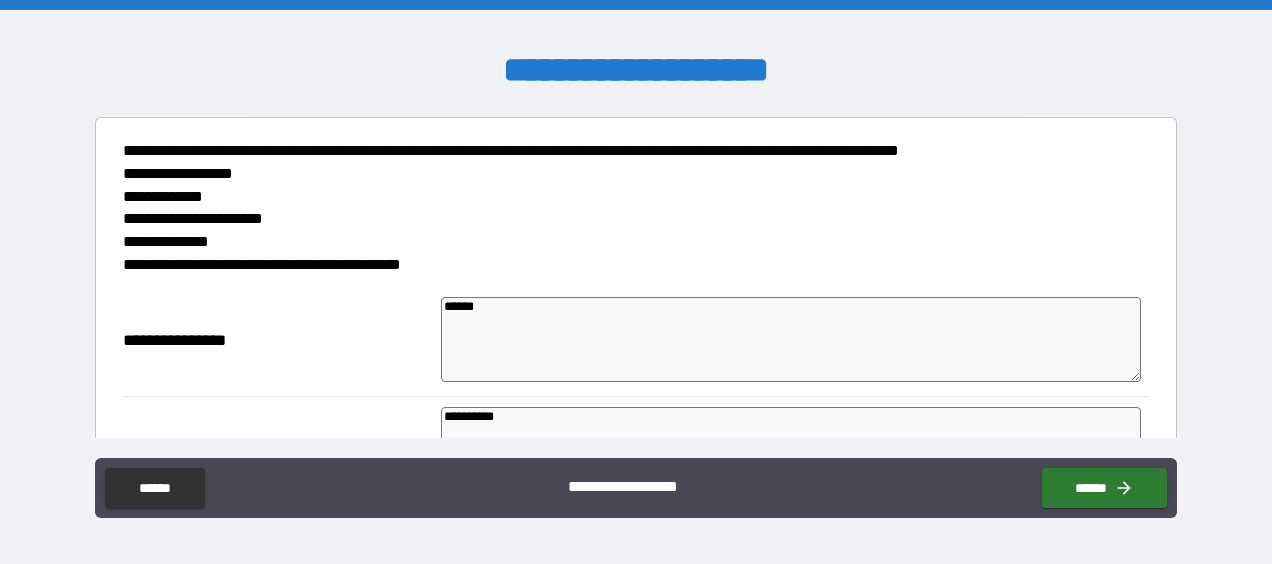 type on "*" 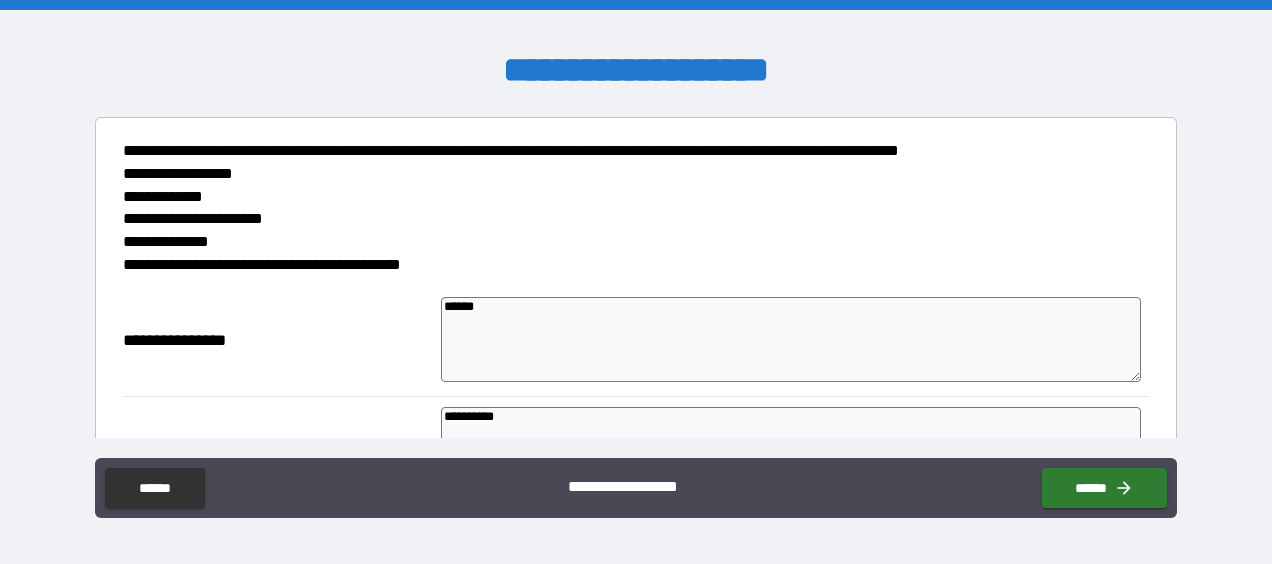 type on "*" 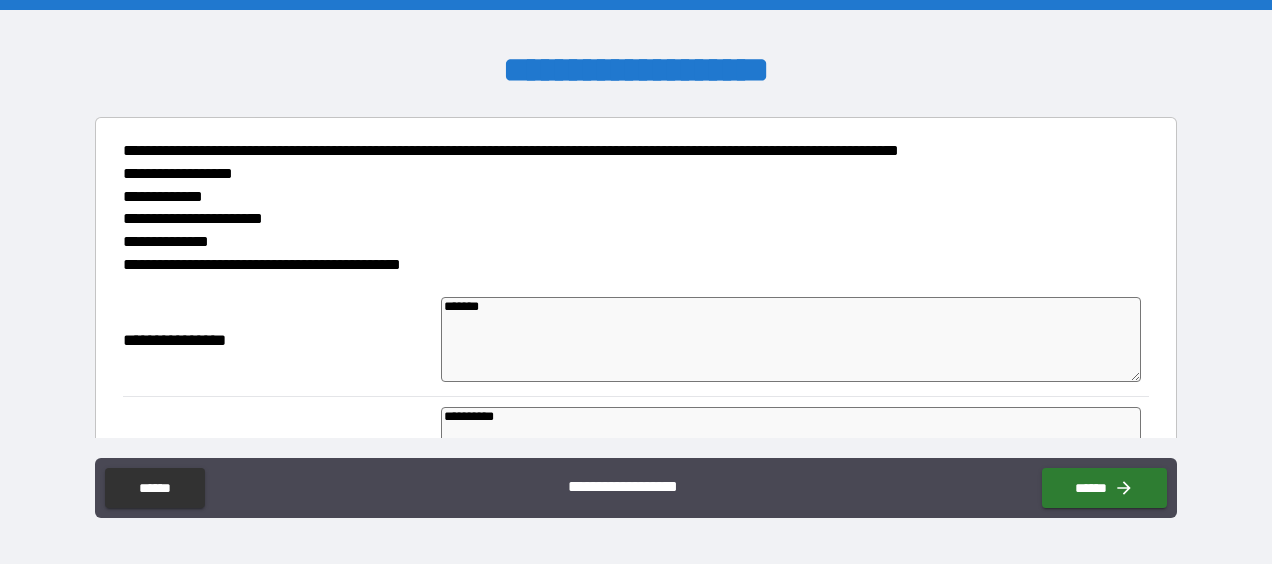 type on "*" 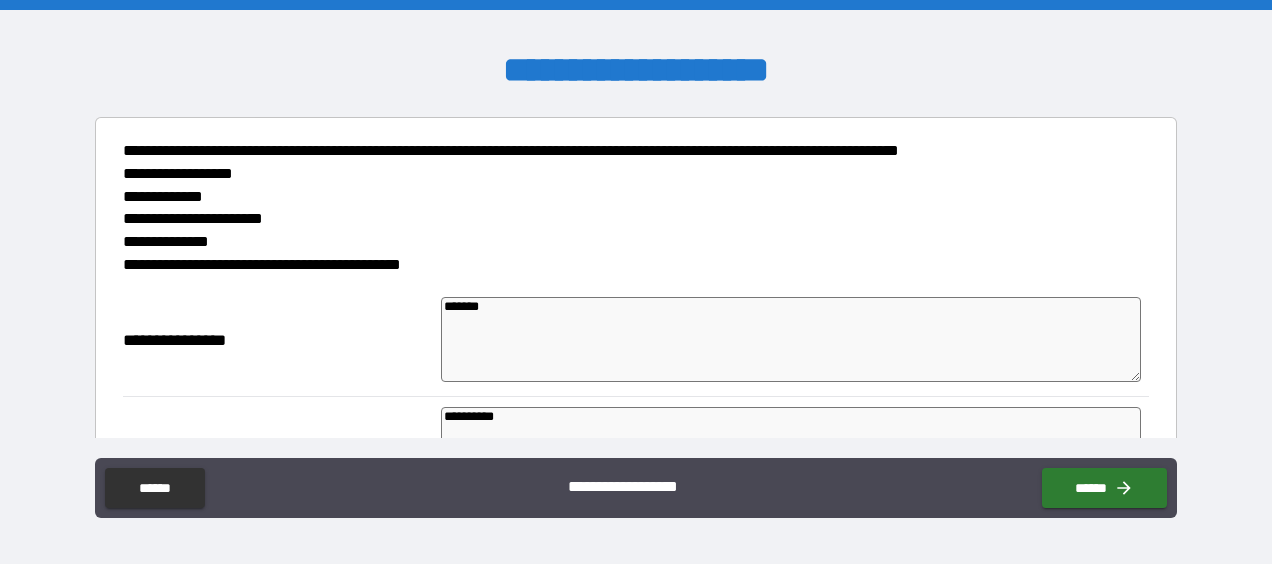 type on "*" 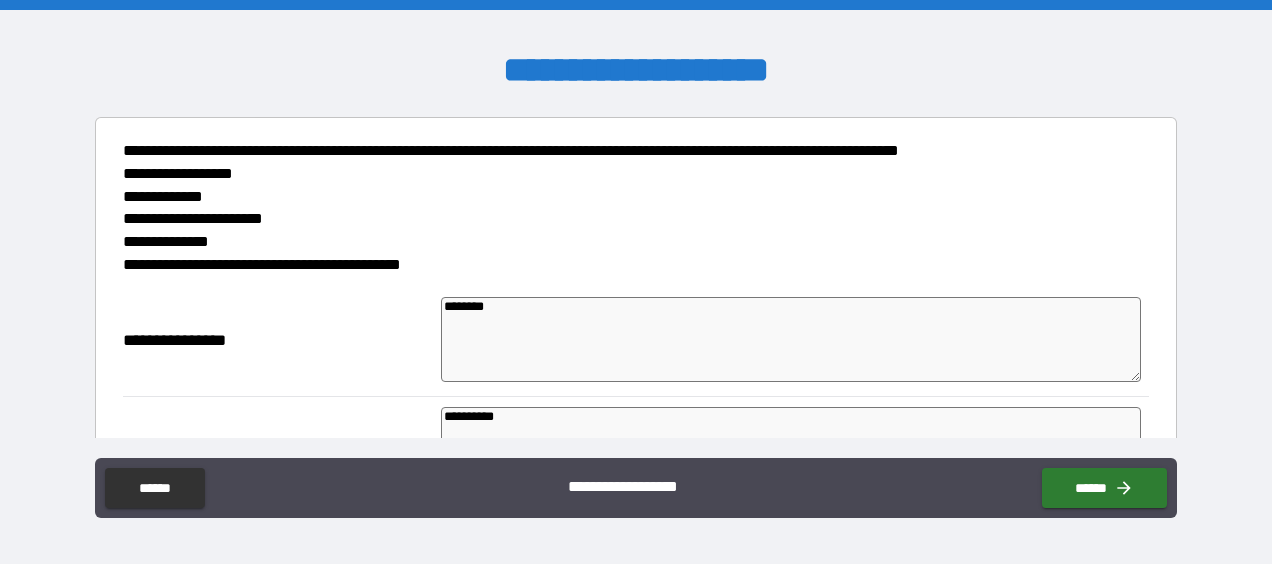 type on "*" 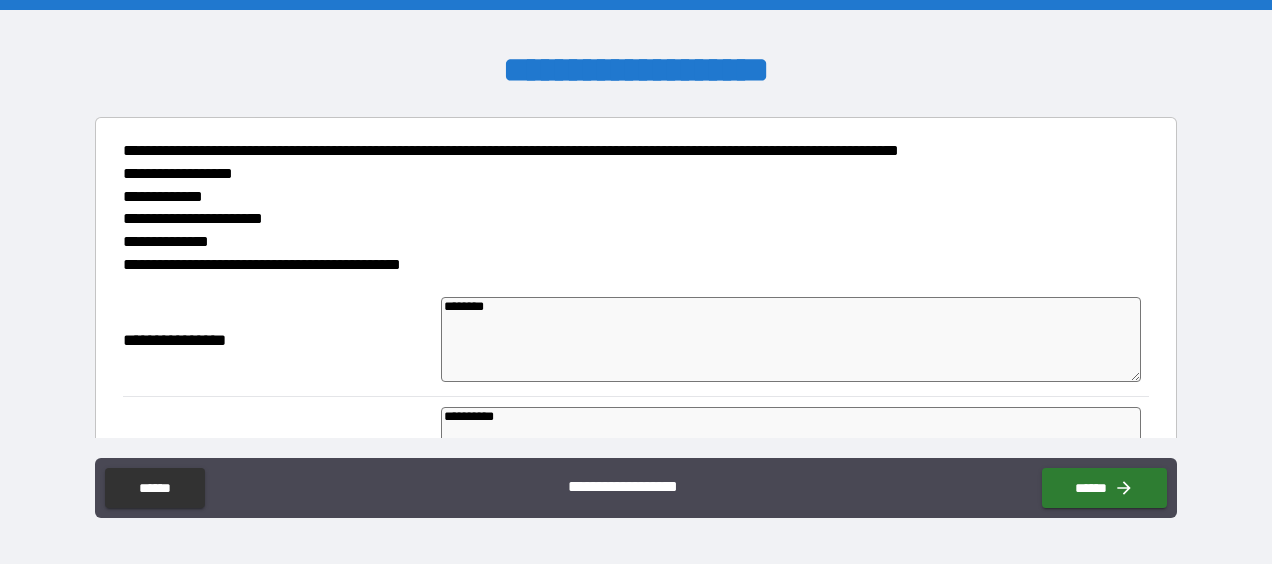 type on "*********" 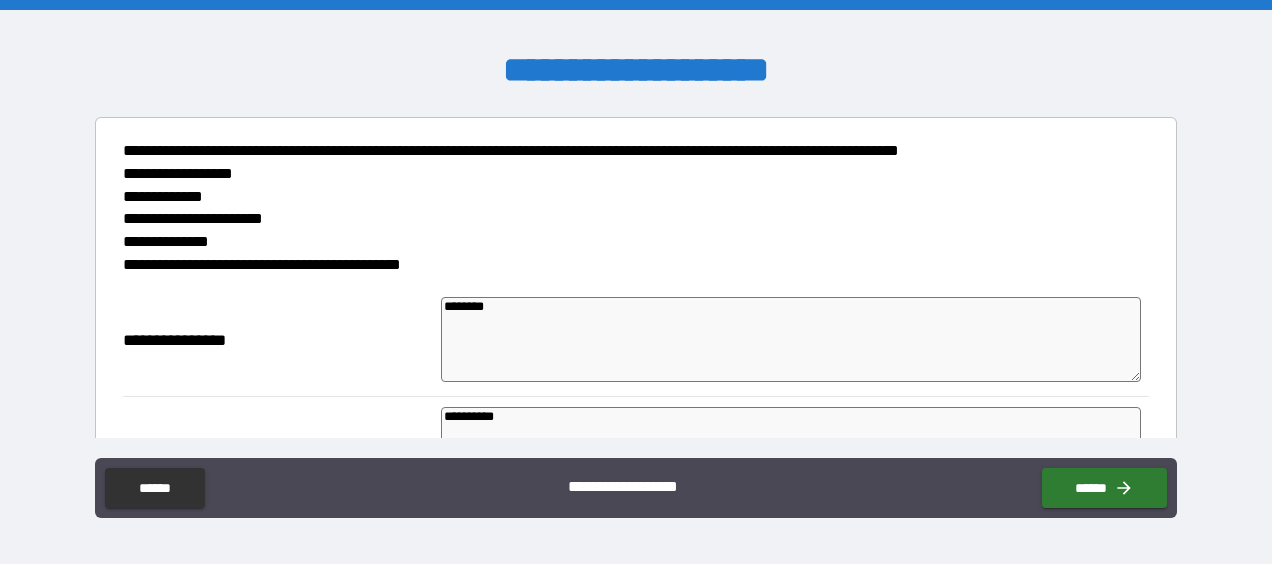 type on "*" 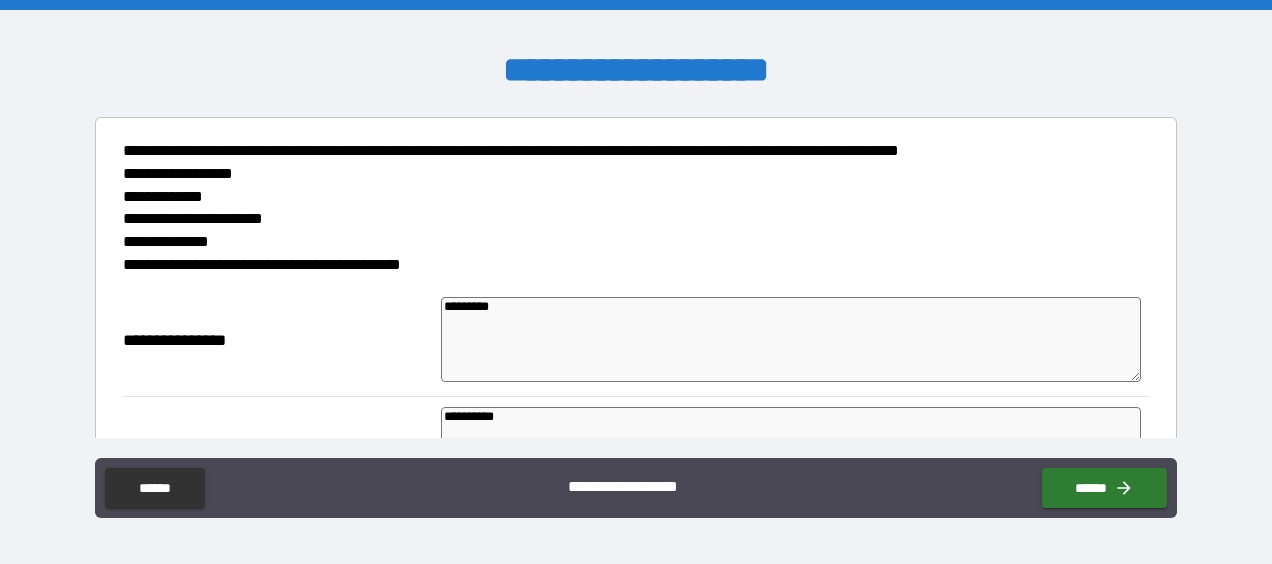 type on "*" 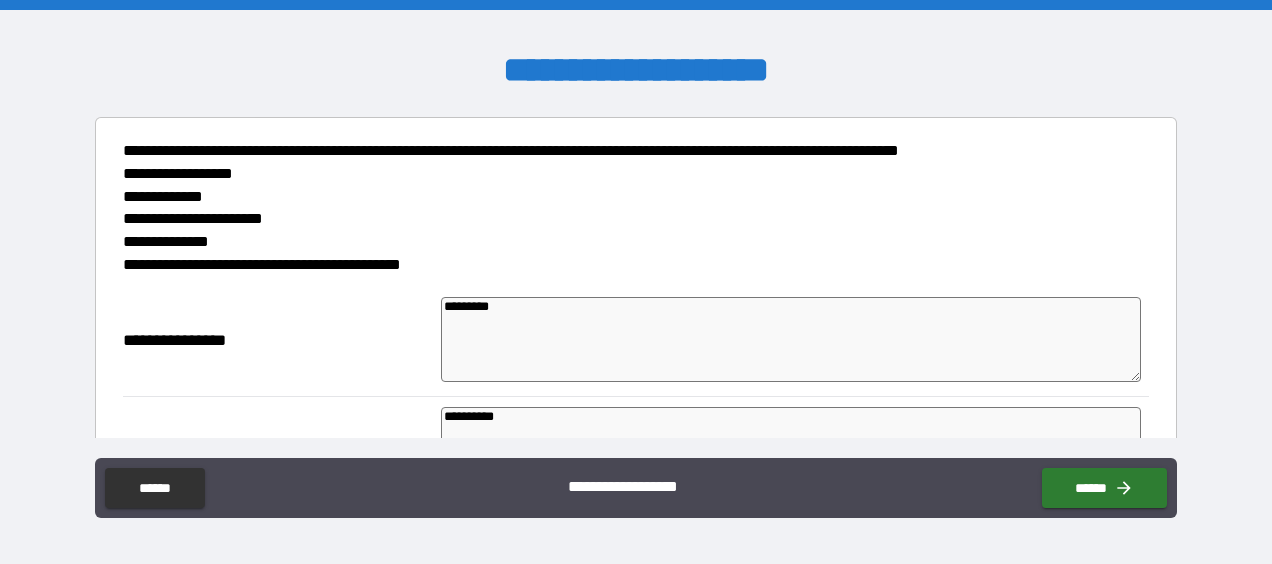 type on "*" 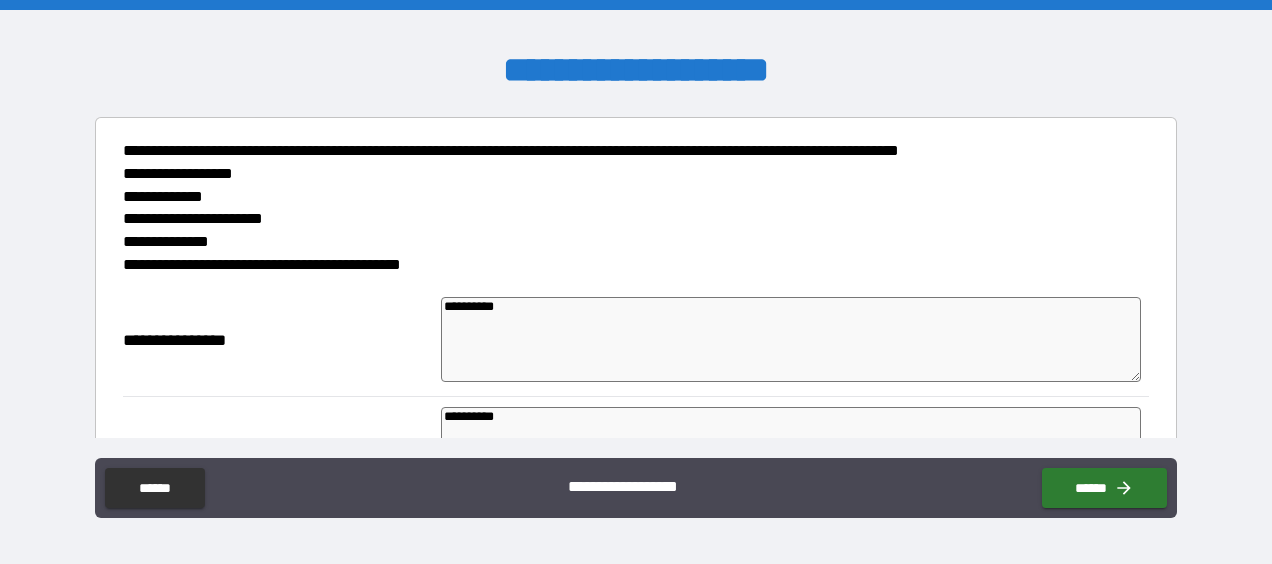 type on "**********" 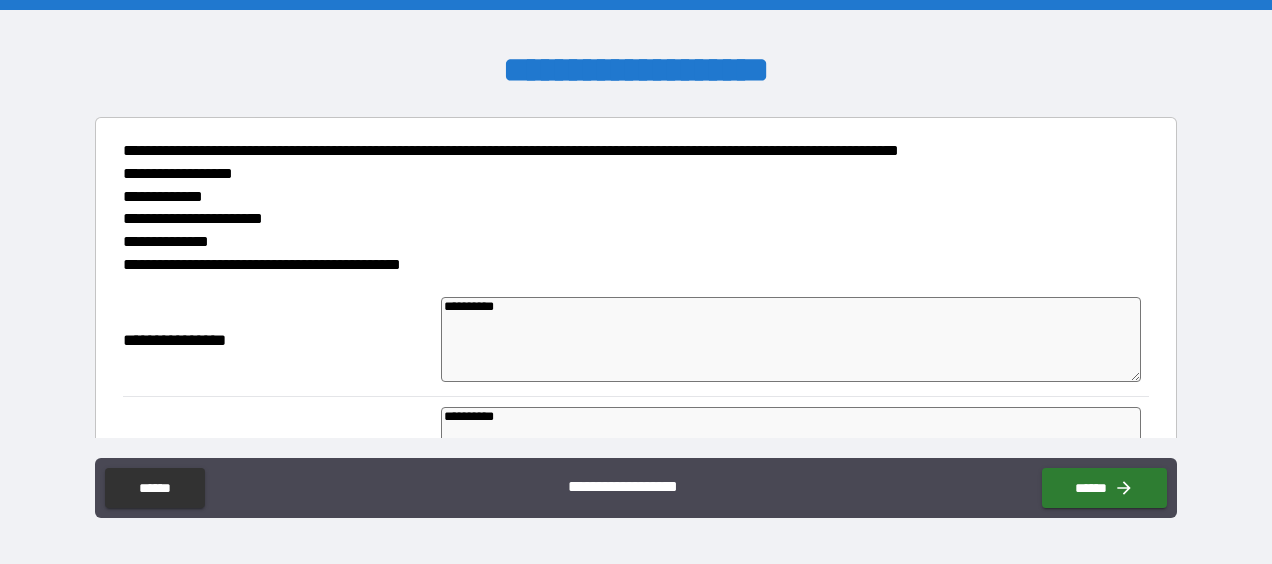 type on "*" 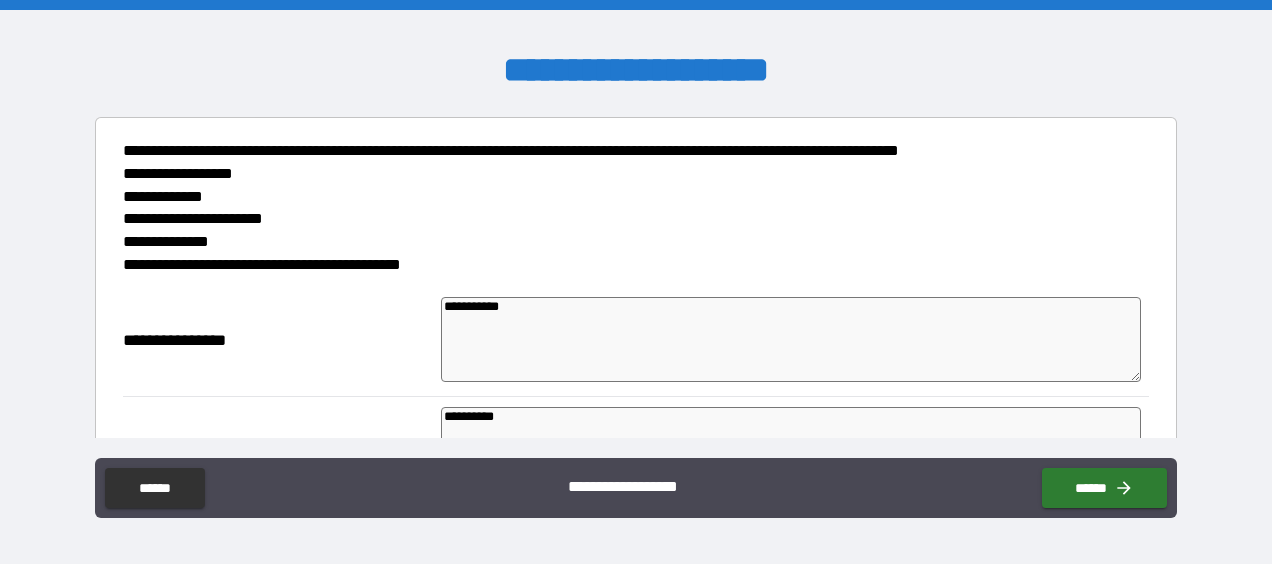 type on "*" 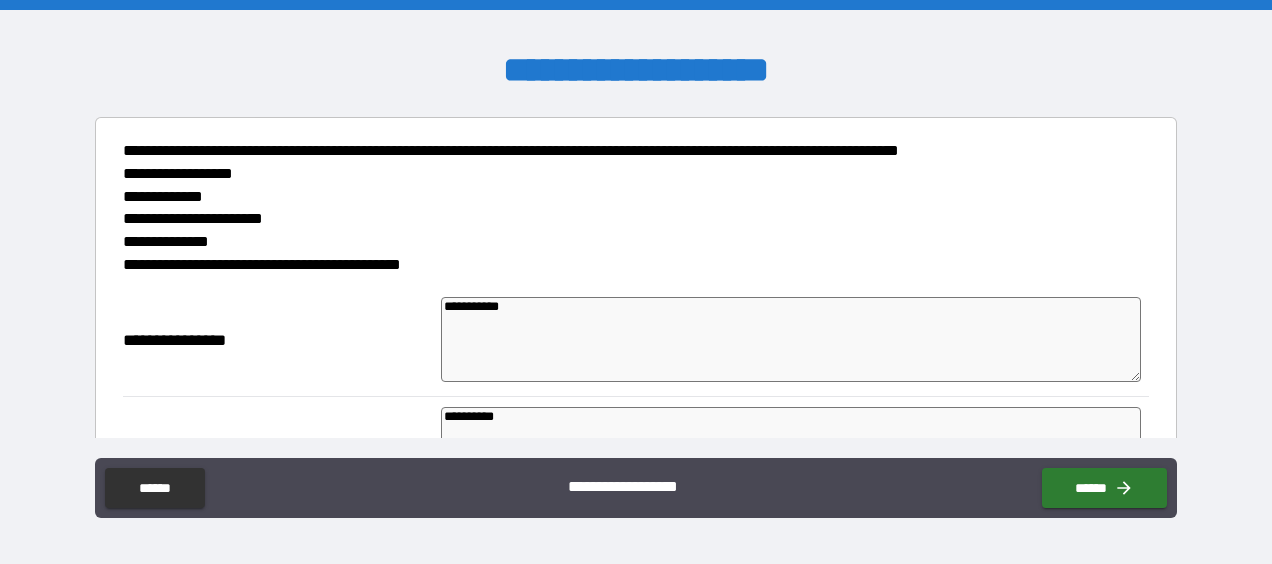 type on "*" 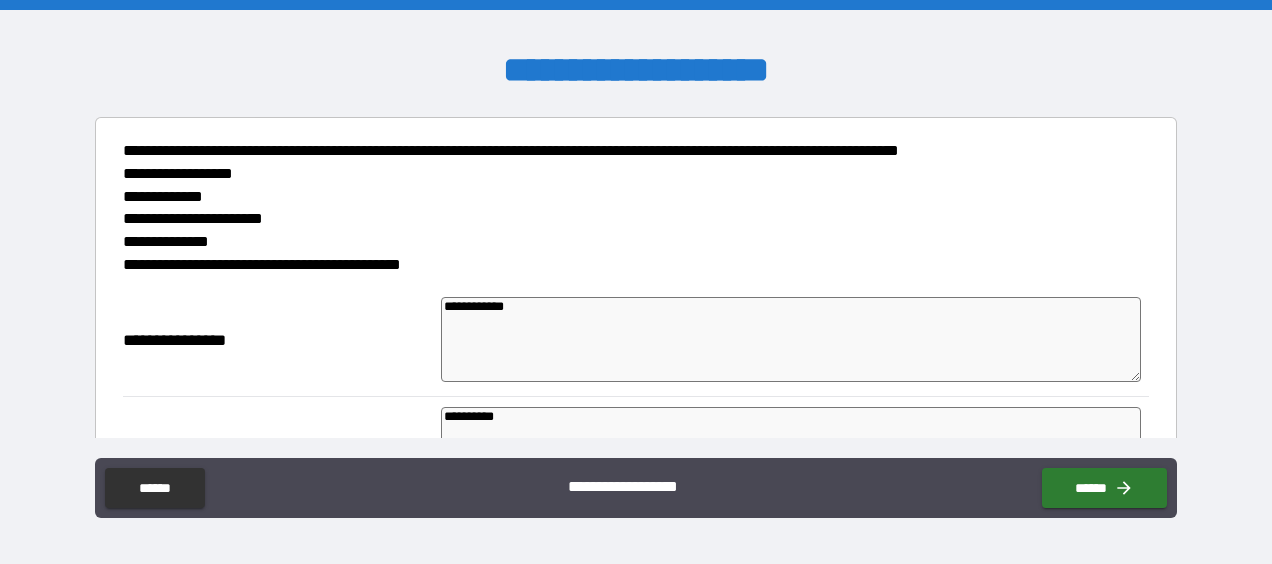 type on "*" 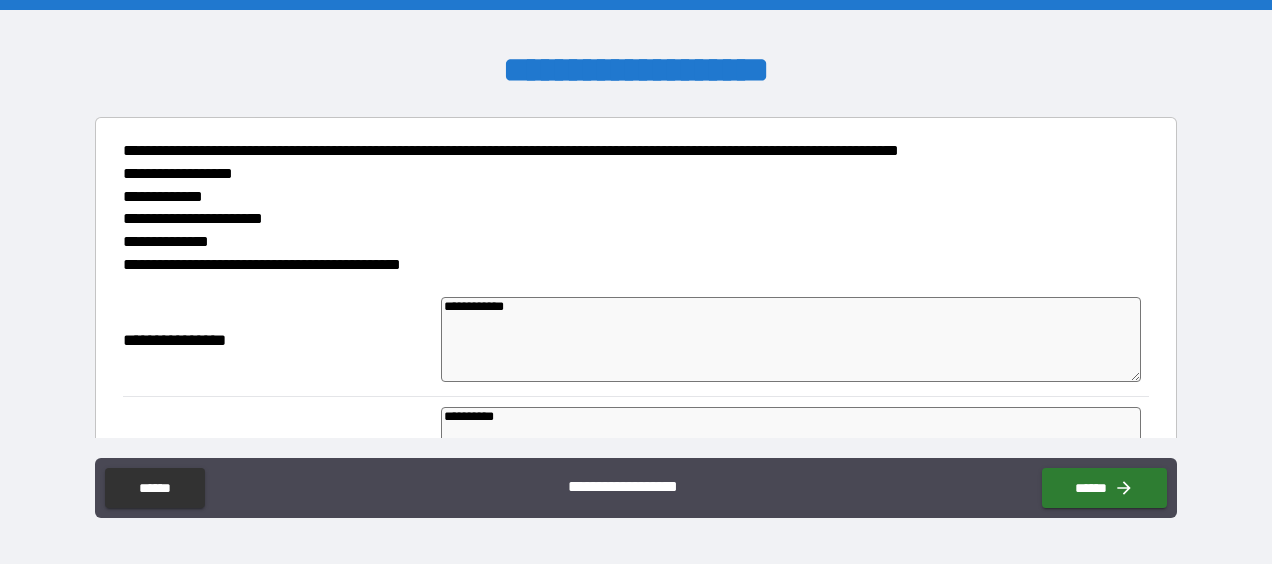 type on "*" 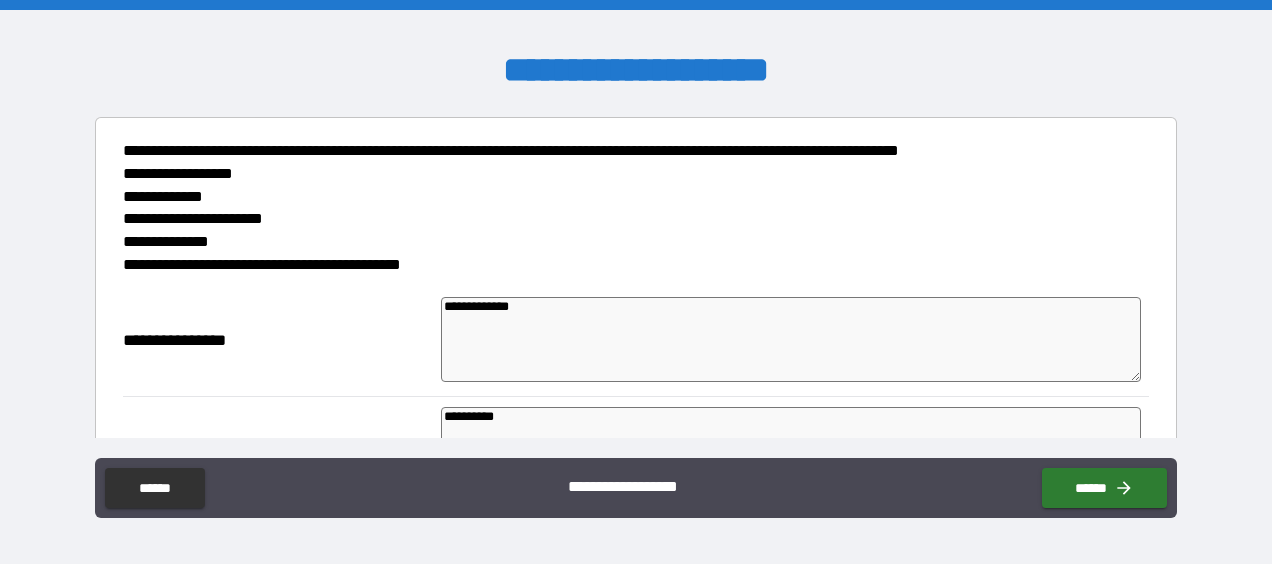 type on "*" 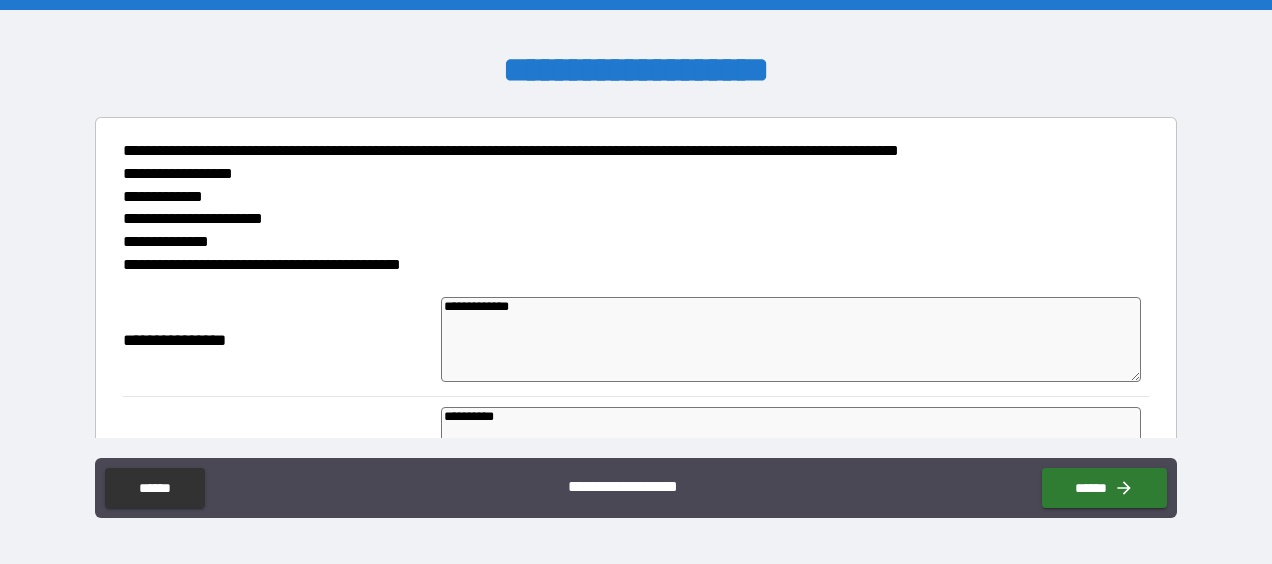 type on "*" 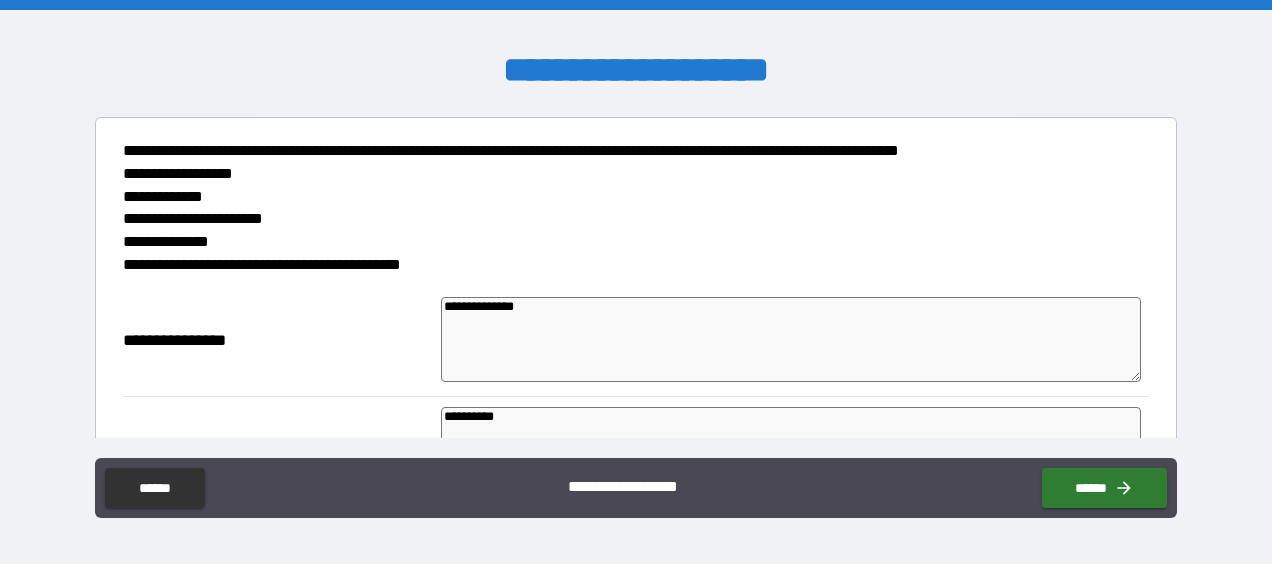 type on "*" 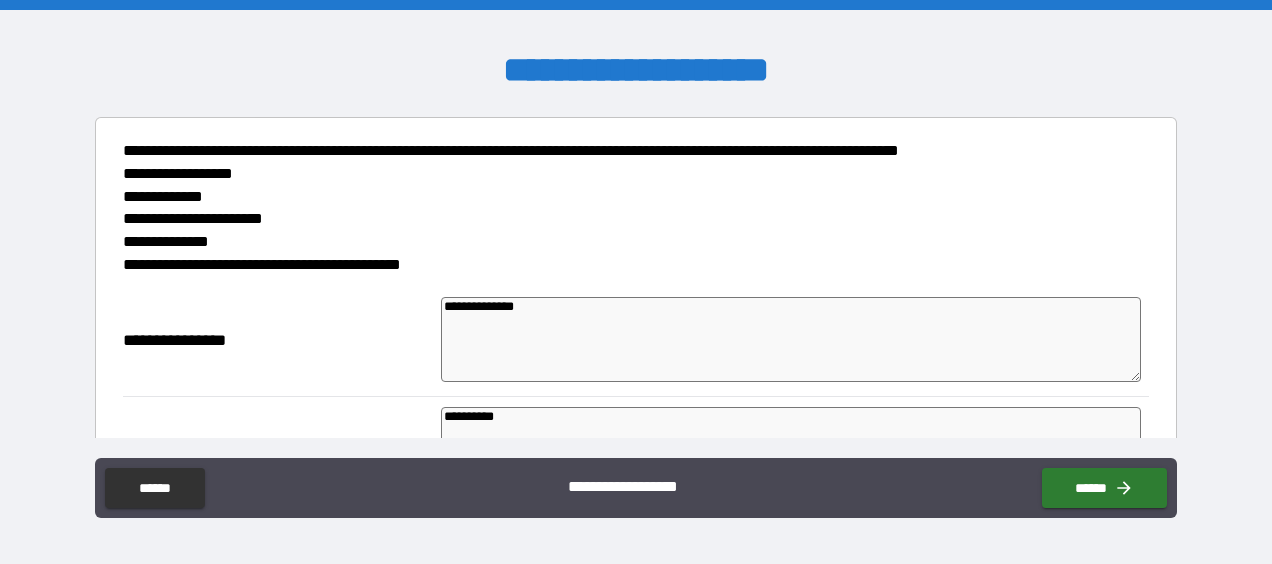 type on "*" 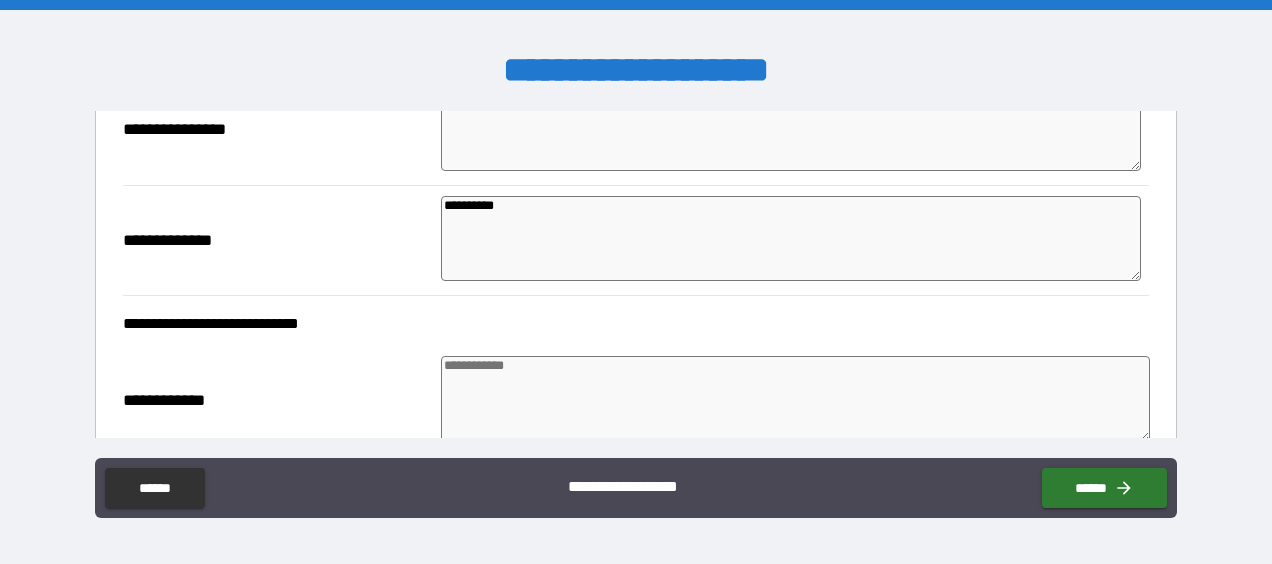 scroll, scrollTop: 351, scrollLeft: 0, axis: vertical 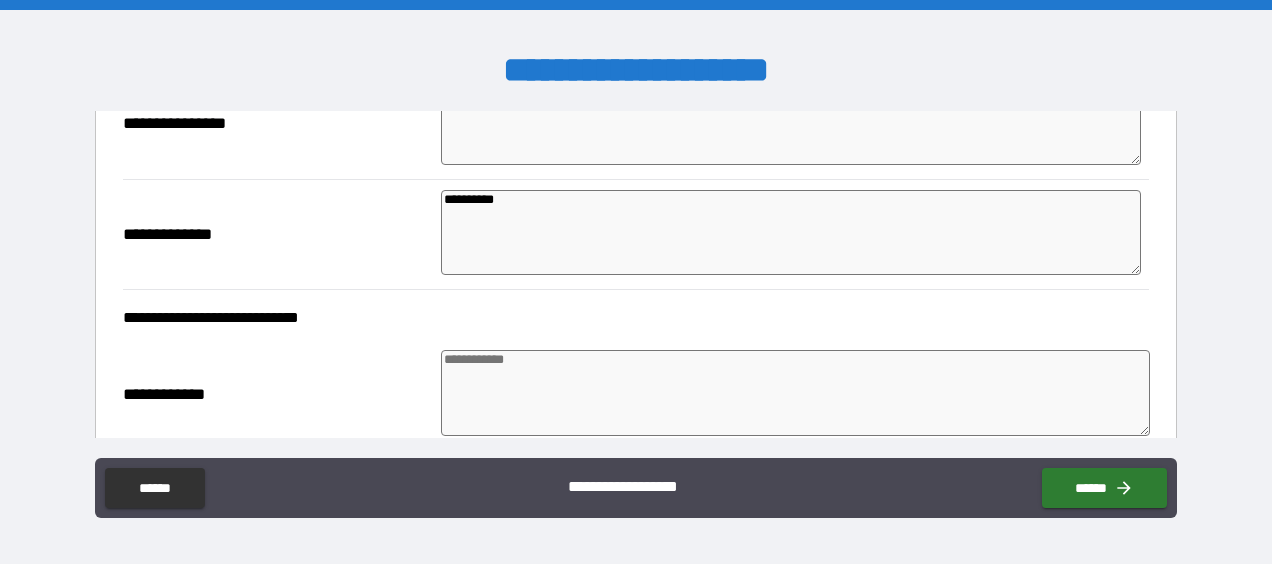 type on "**********" 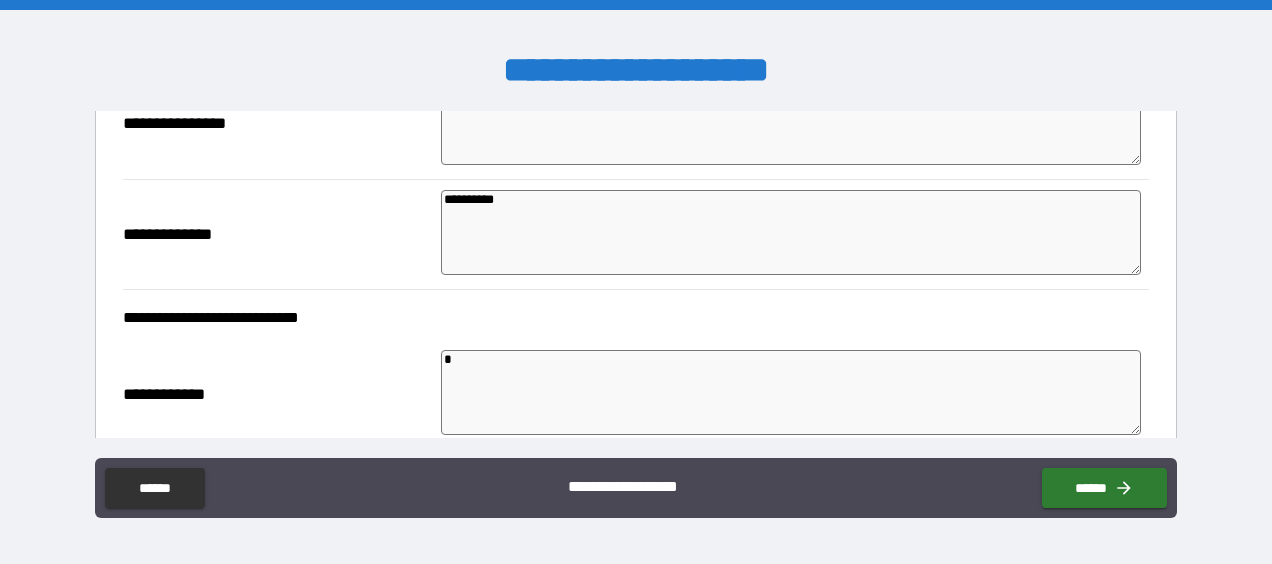 type on "*" 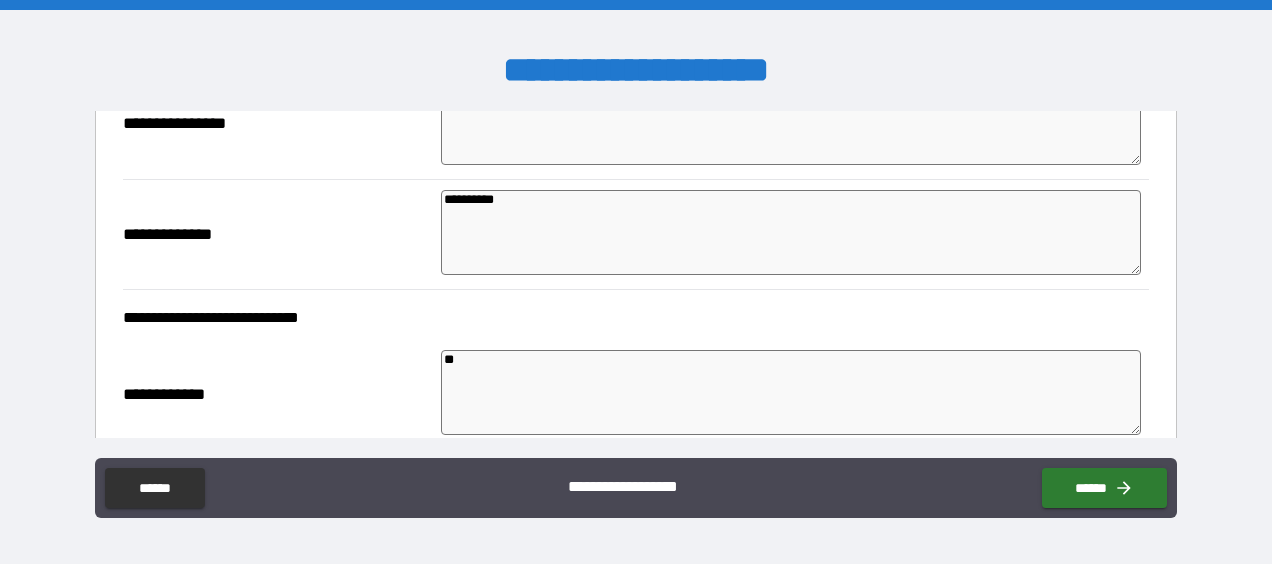 type on "*" 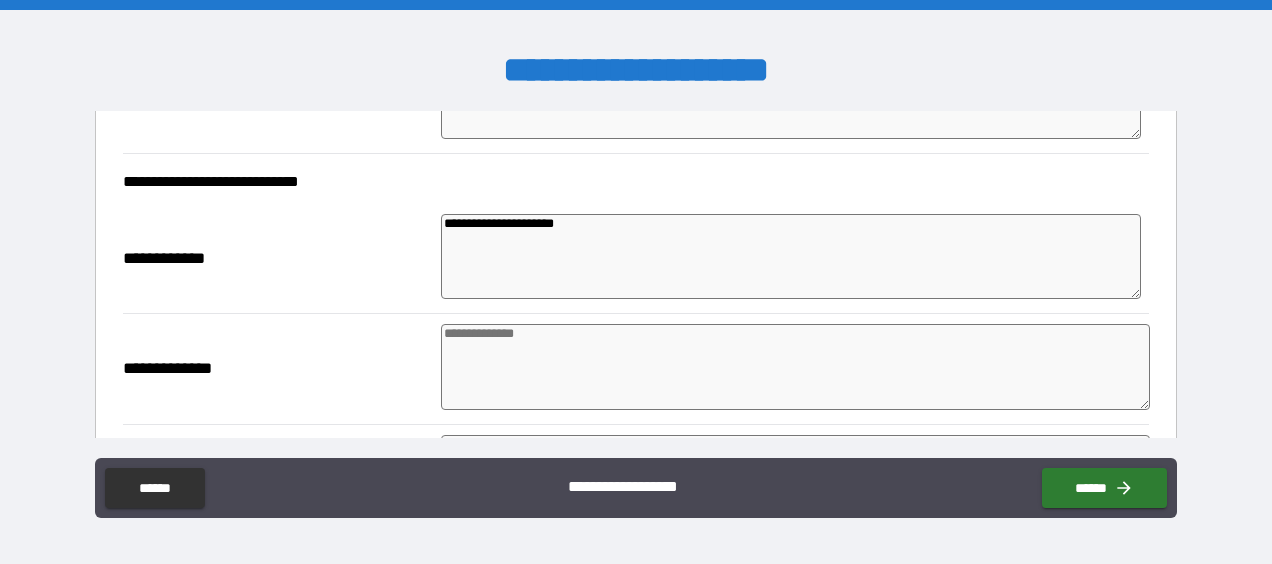 scroll, scrollTop: 509, scrollLeft: 0, axis: vertical 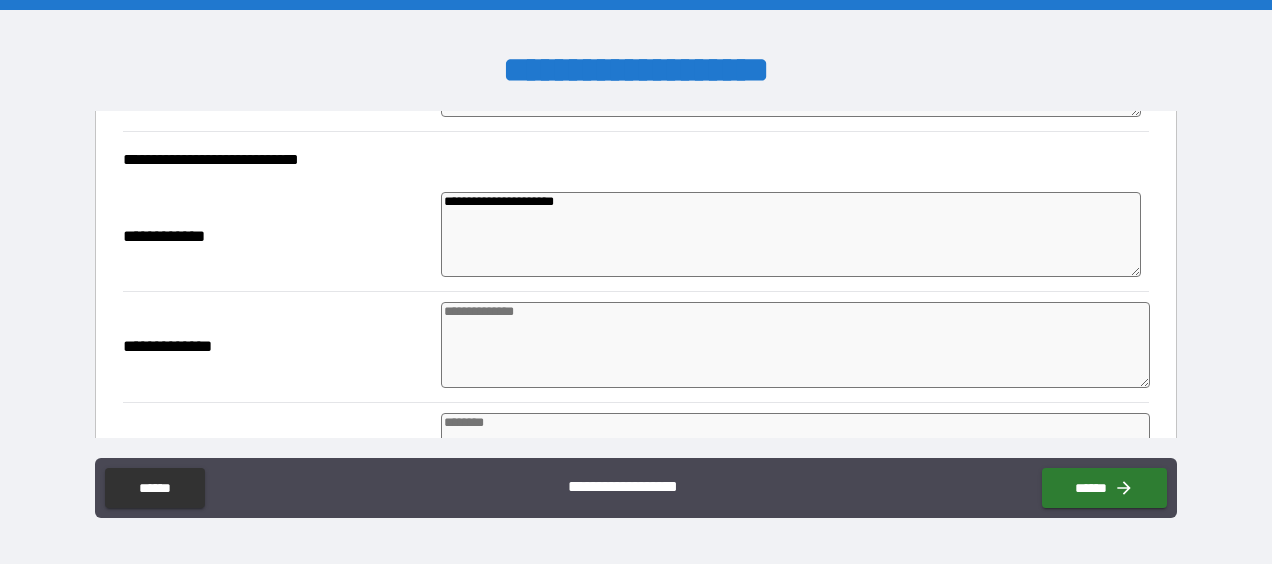click at bounding box center [795, 345] 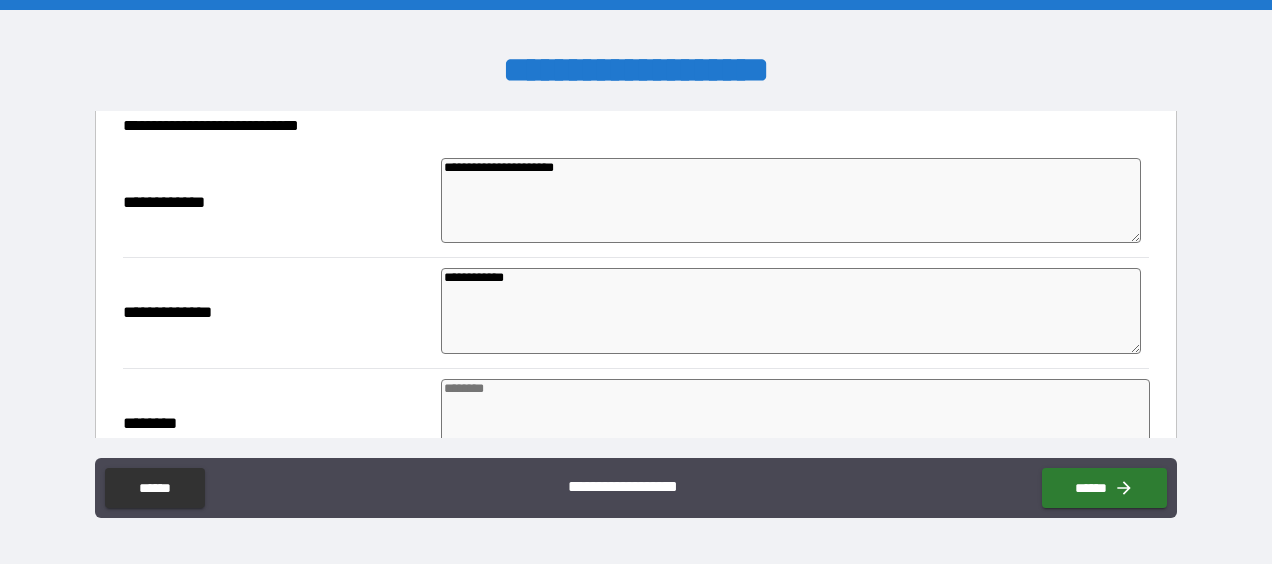 scroll, scrollTop: 671, scrollLeft: 0, axis: vertical 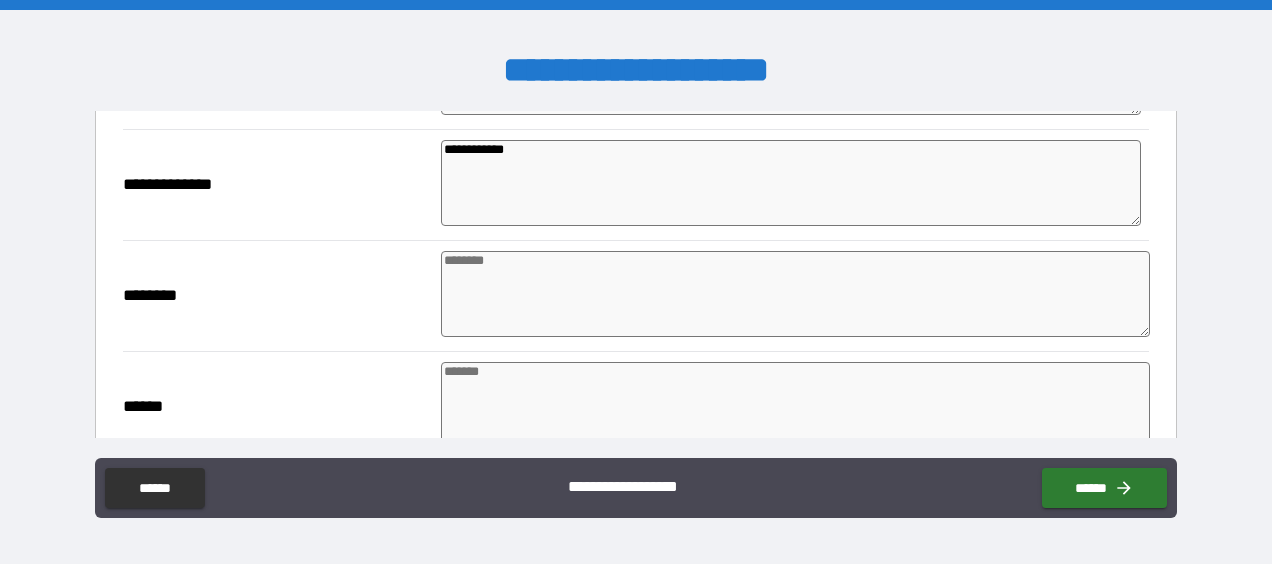 click at bounding box center [795, 294] 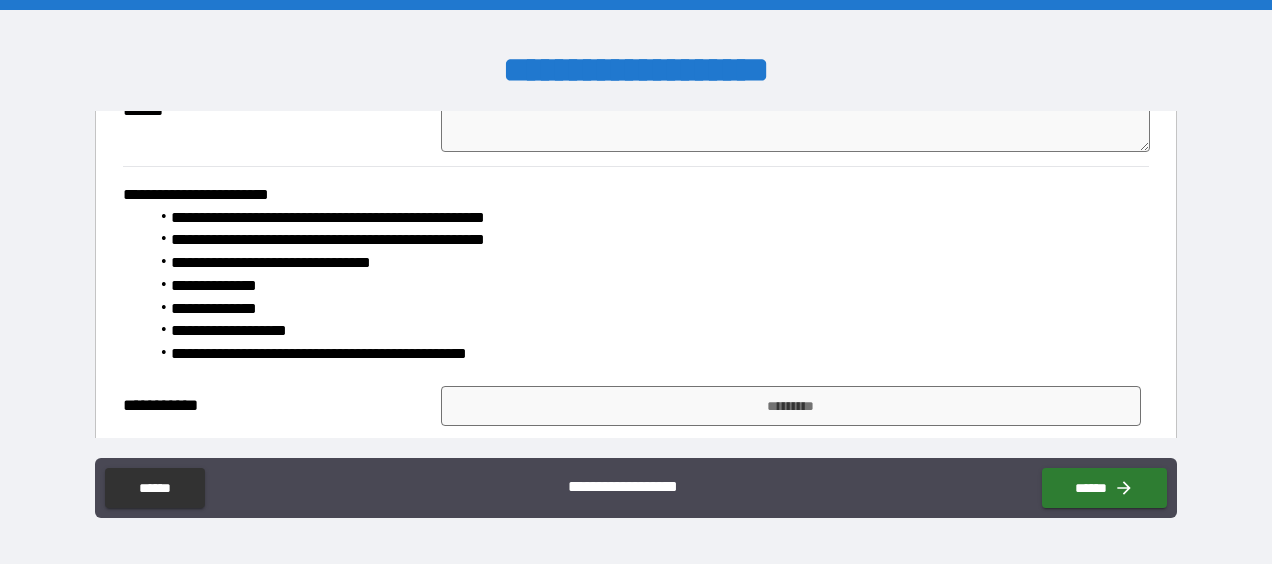 scroll, scrollTop: 981, scrollLeft: 0, axis: vertical 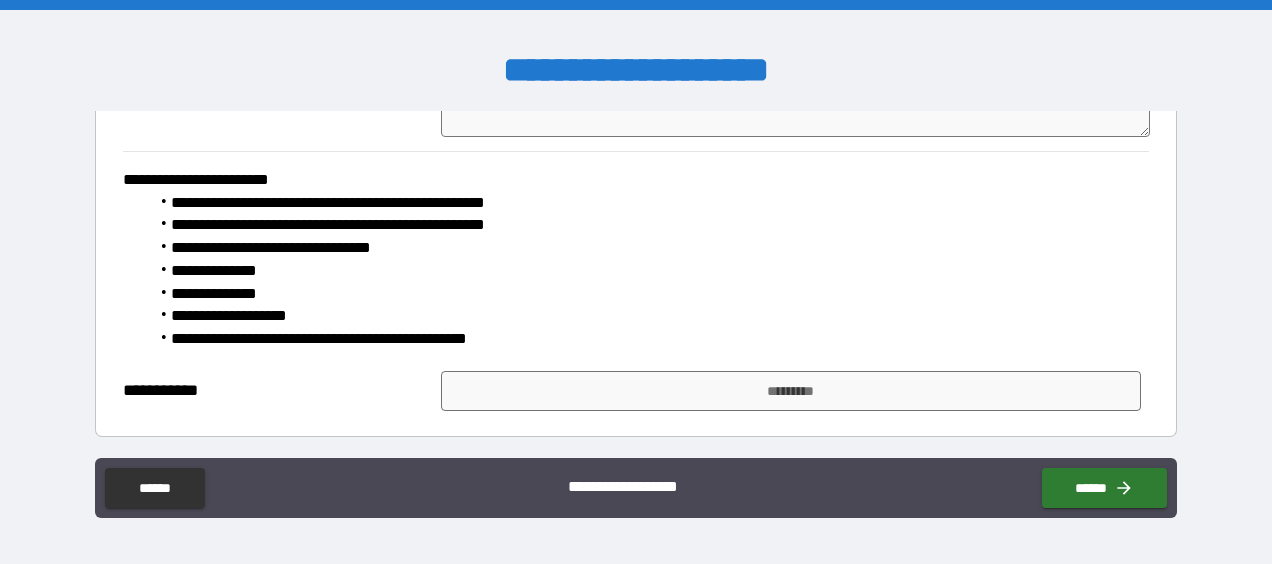 click on "**********" at bounding box center [642, 271] 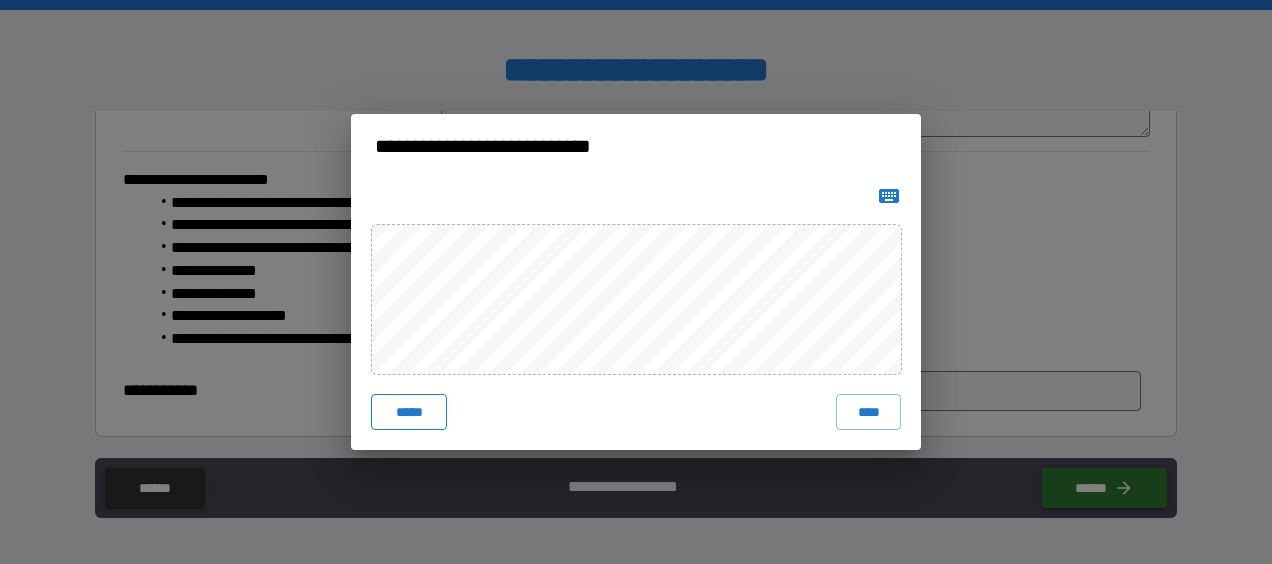 click on "*****" at bounding box center [409, 412] 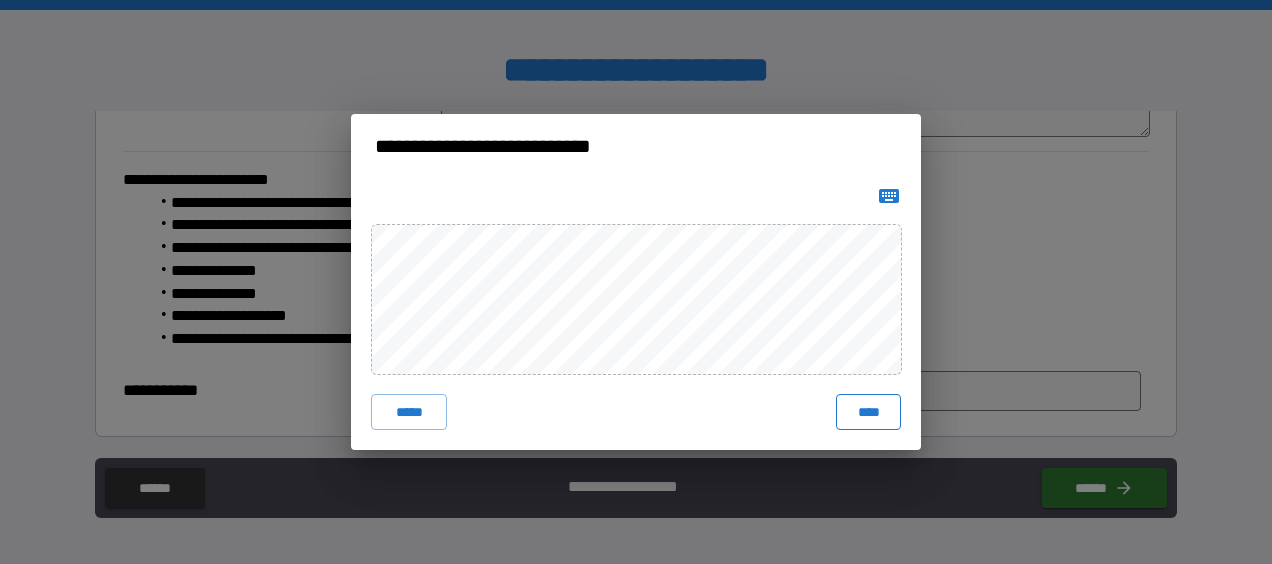 click on "****" at bounding box center (868, 412) 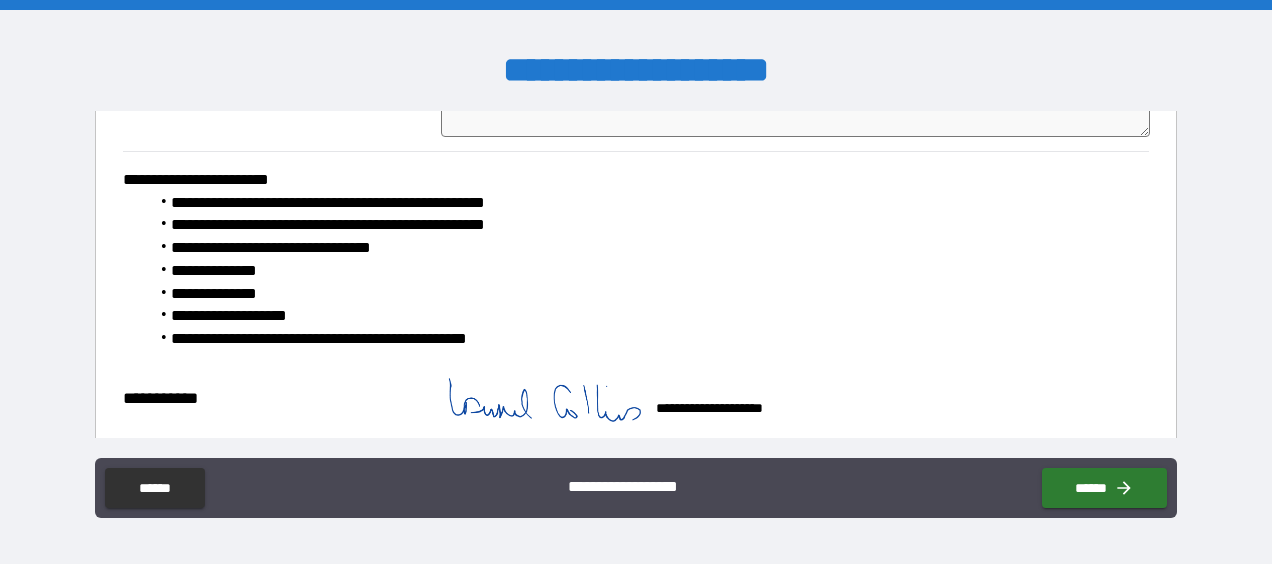 scroll, scrollTop: 998, scrollLeft: 0, axis: vertical 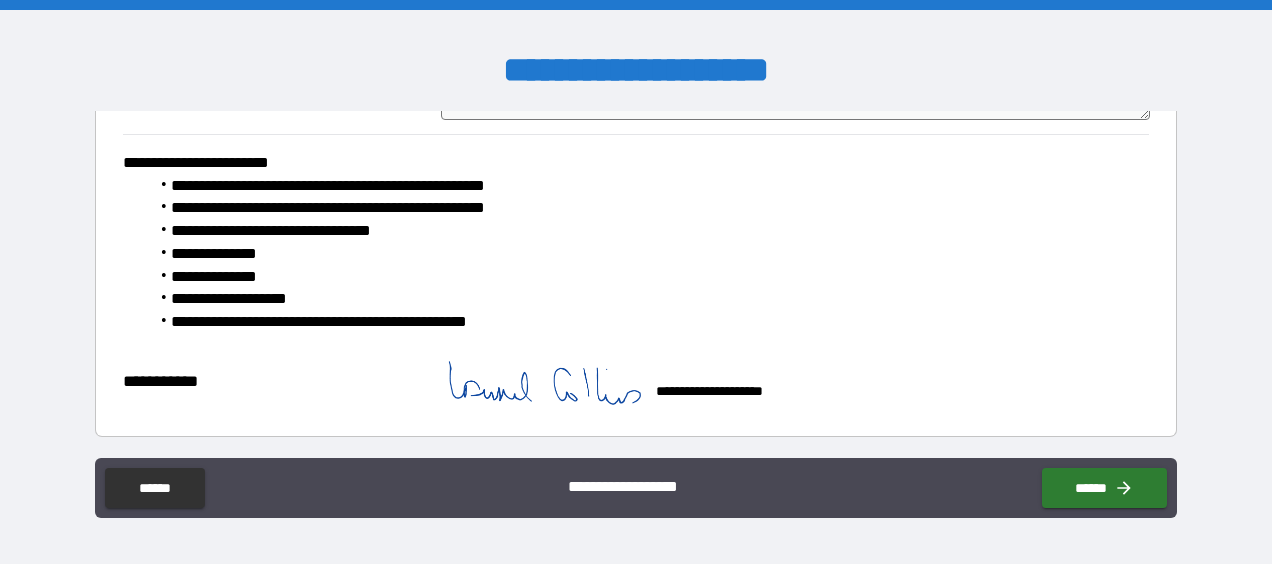 click on "******" at bounding box center (1104, 488) 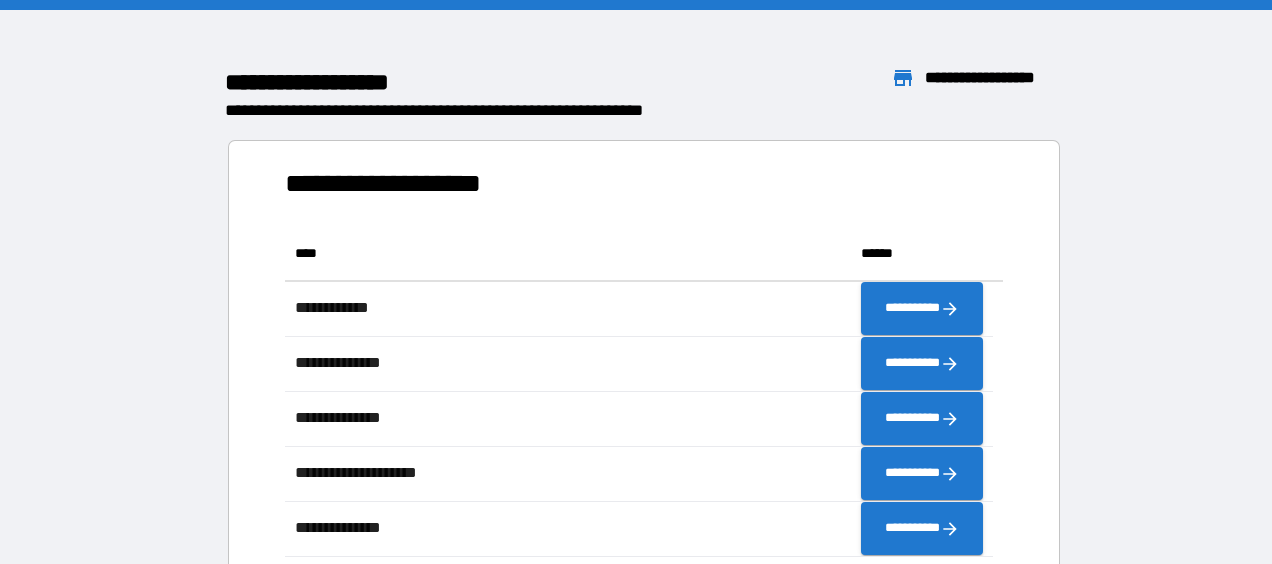 scroll, scrollTop: 16, scrollLeft: 16, axis: both 